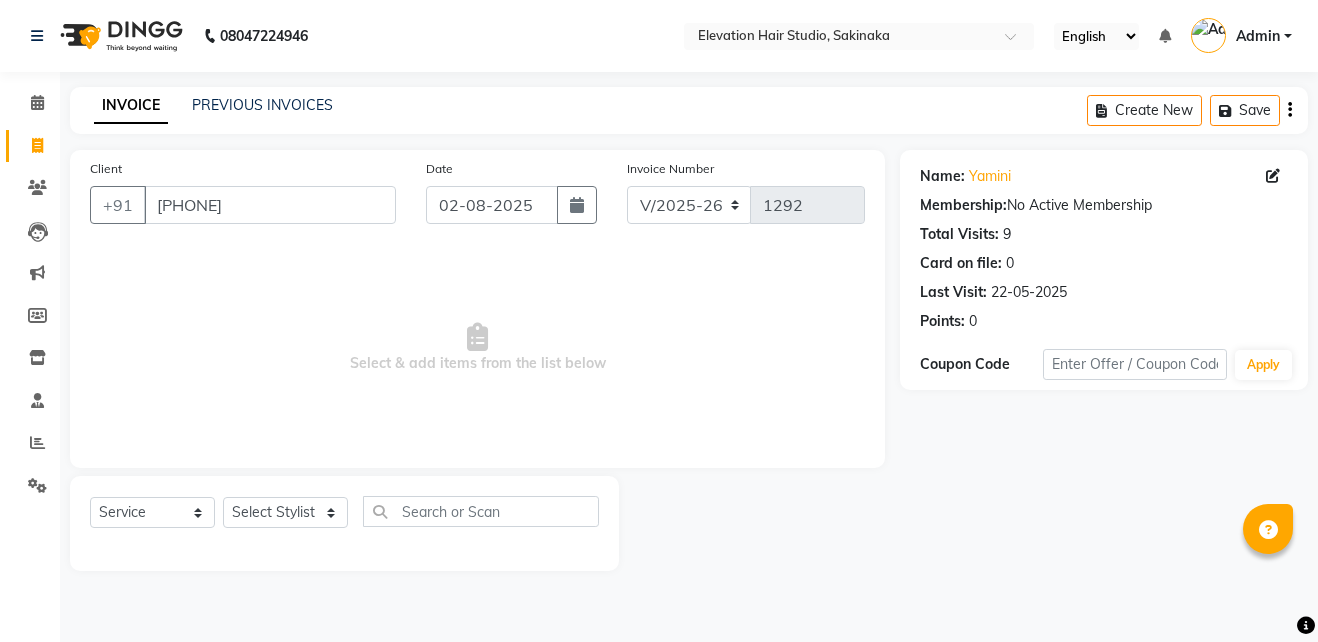 select on "4949" 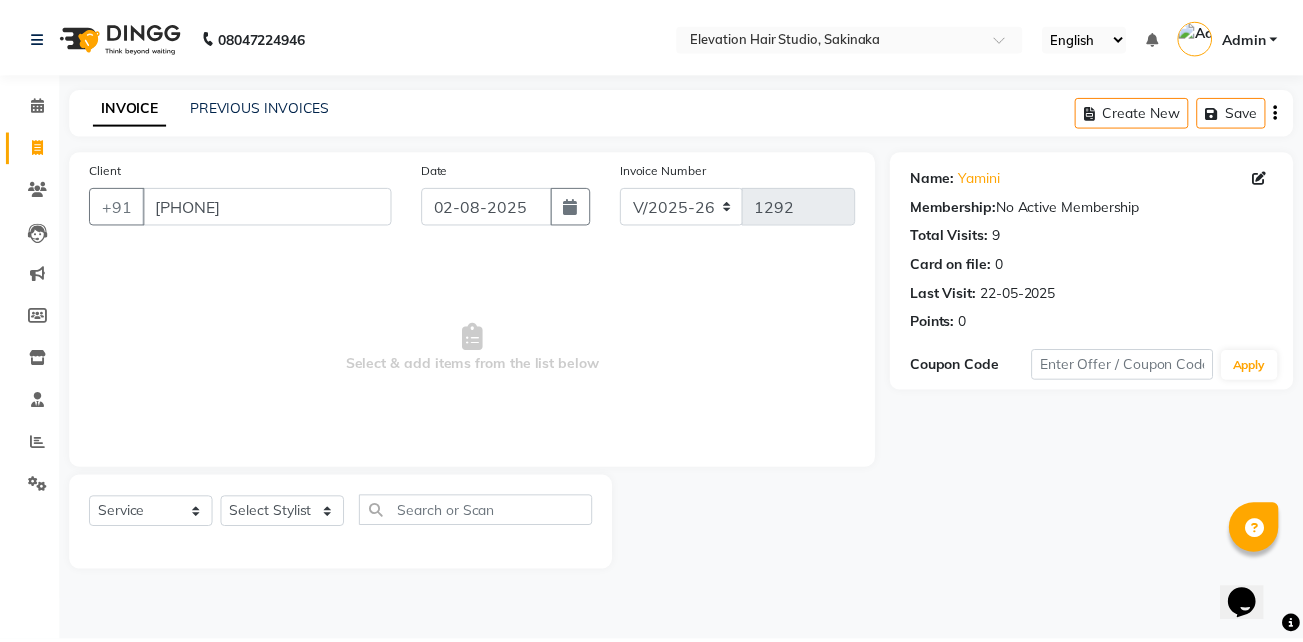 scroll, scrollTop: 0, scrollLeft: 0, axis: both 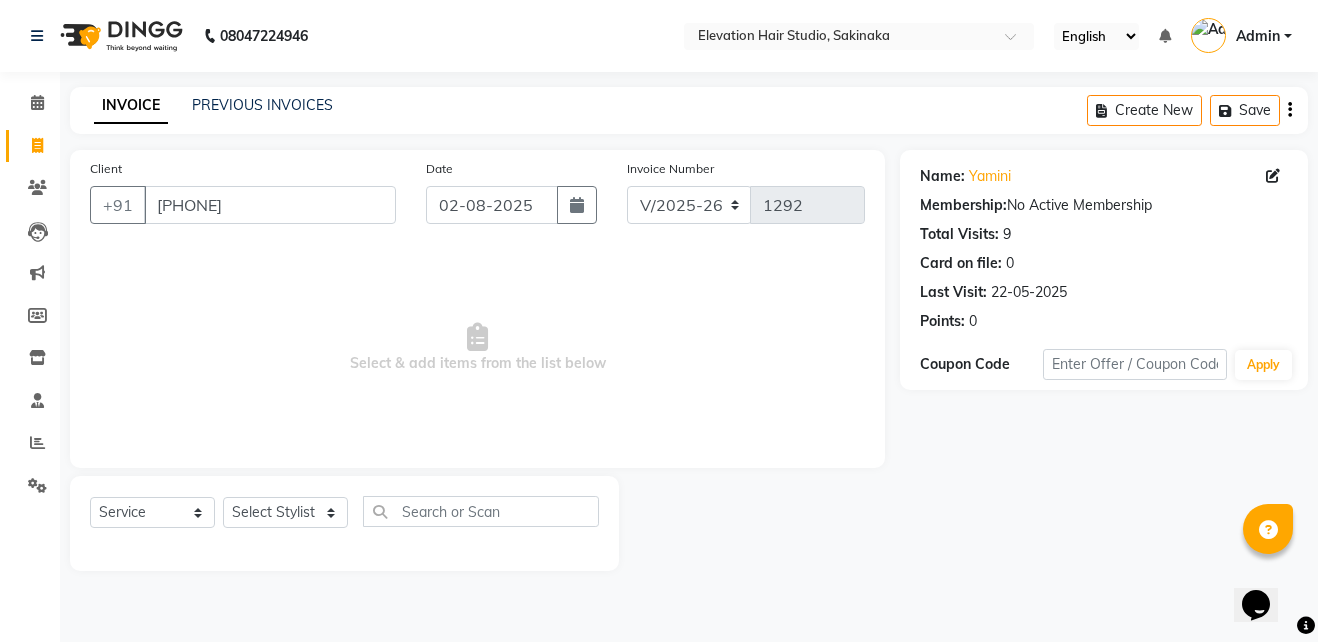click on "[PHONE]" at bounding box center (270, 205) 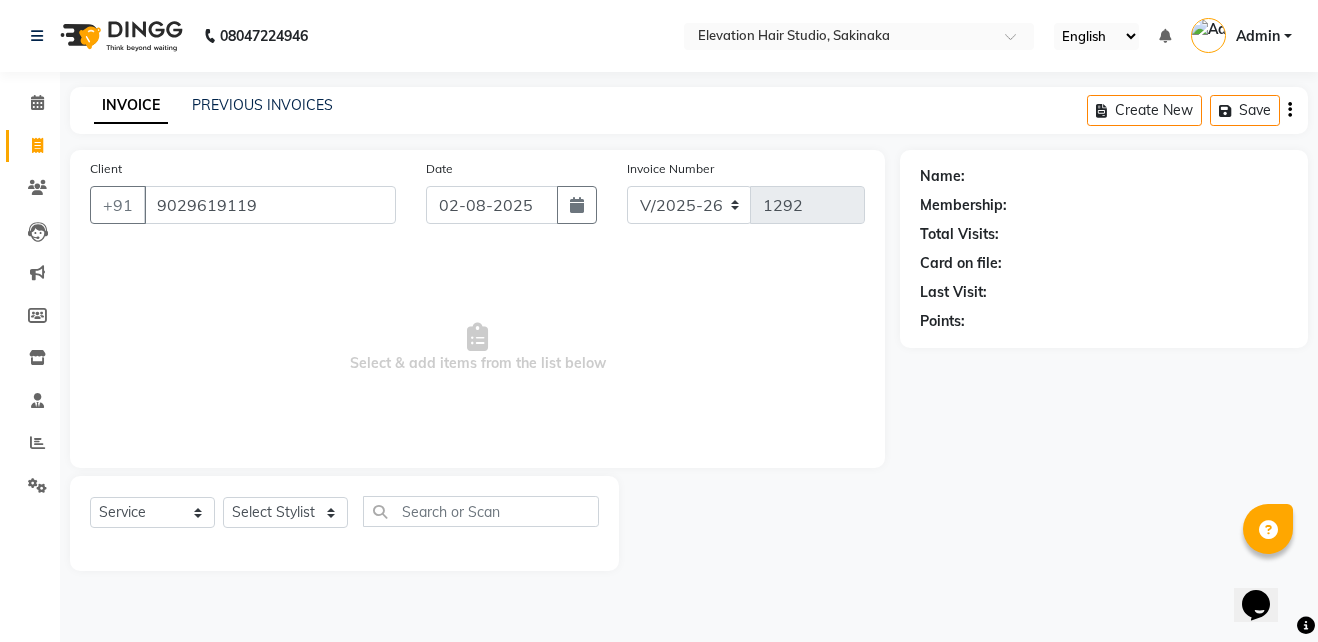 type on "9029619119" 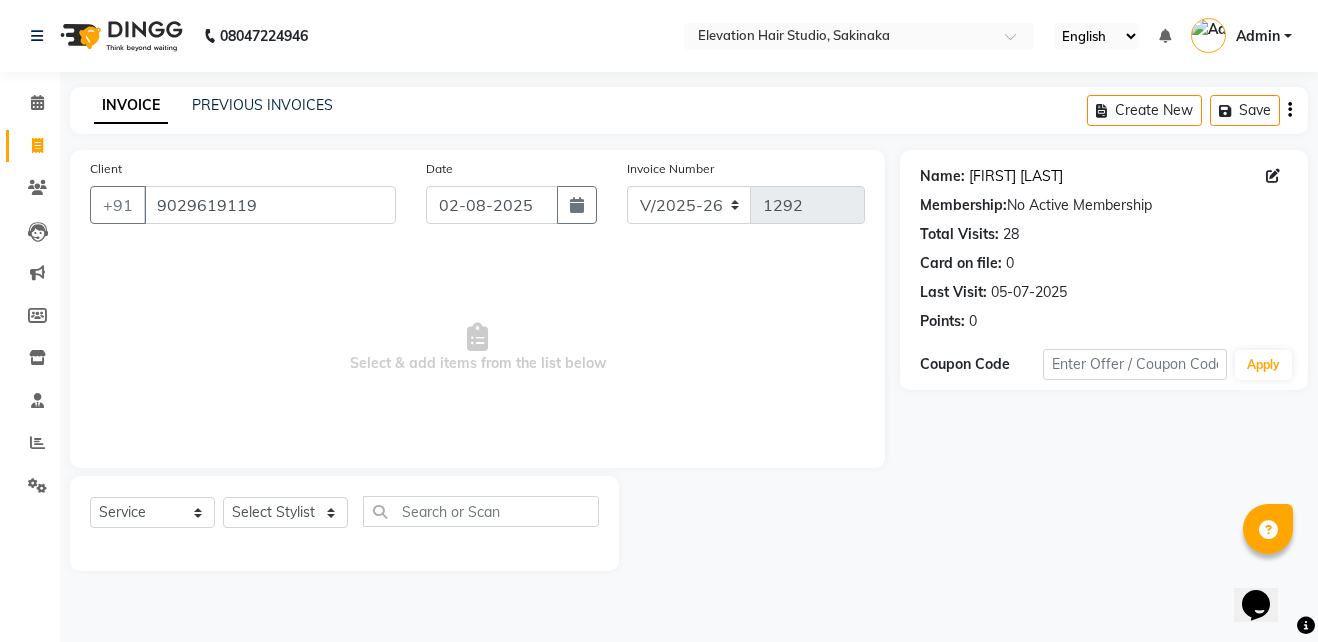 click on "[FIRST] [LAST]" 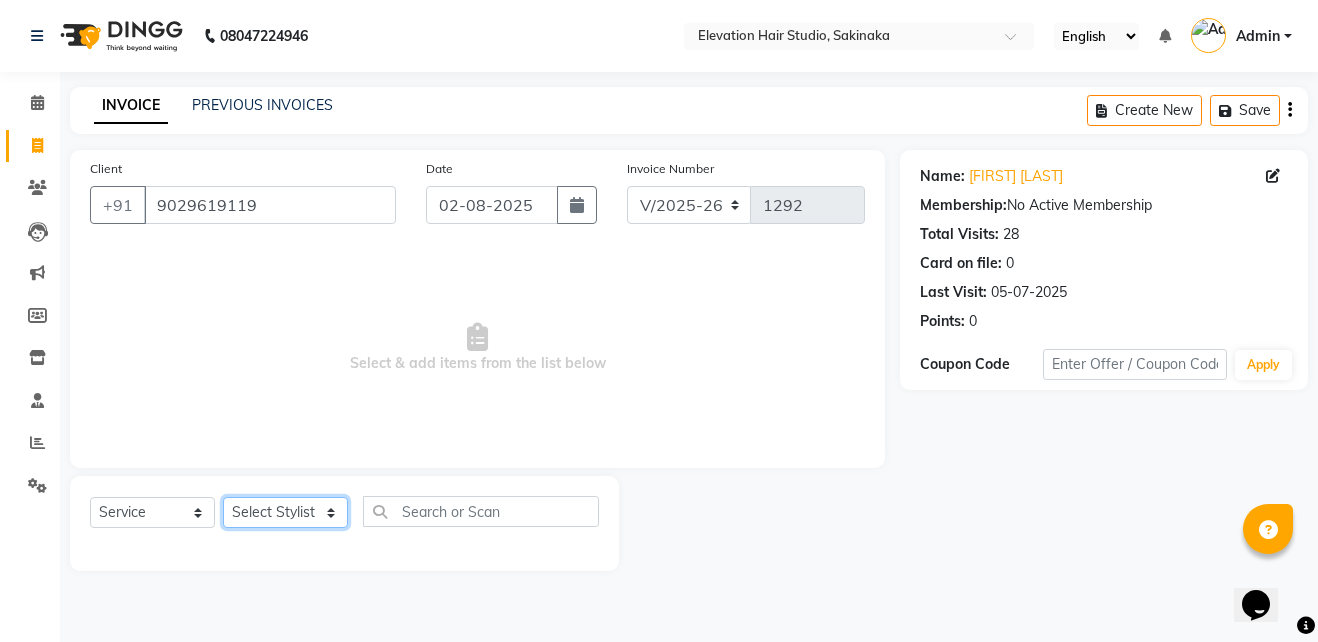 click on "Select Stylist Admin (EHS Thane) [FIRST] [FIRST] [FIRST]  [FIRST] [FIRST] [FIRST]  [FIRST] [LAST]  [FIRST]" 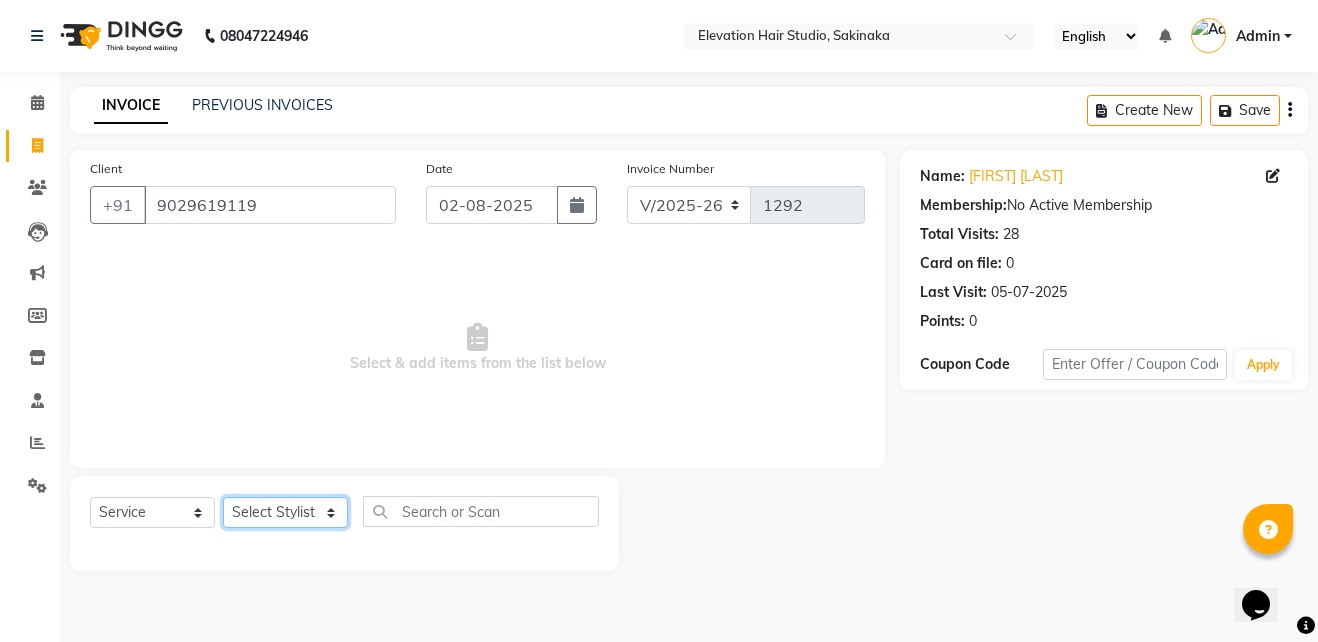 select on "65659" 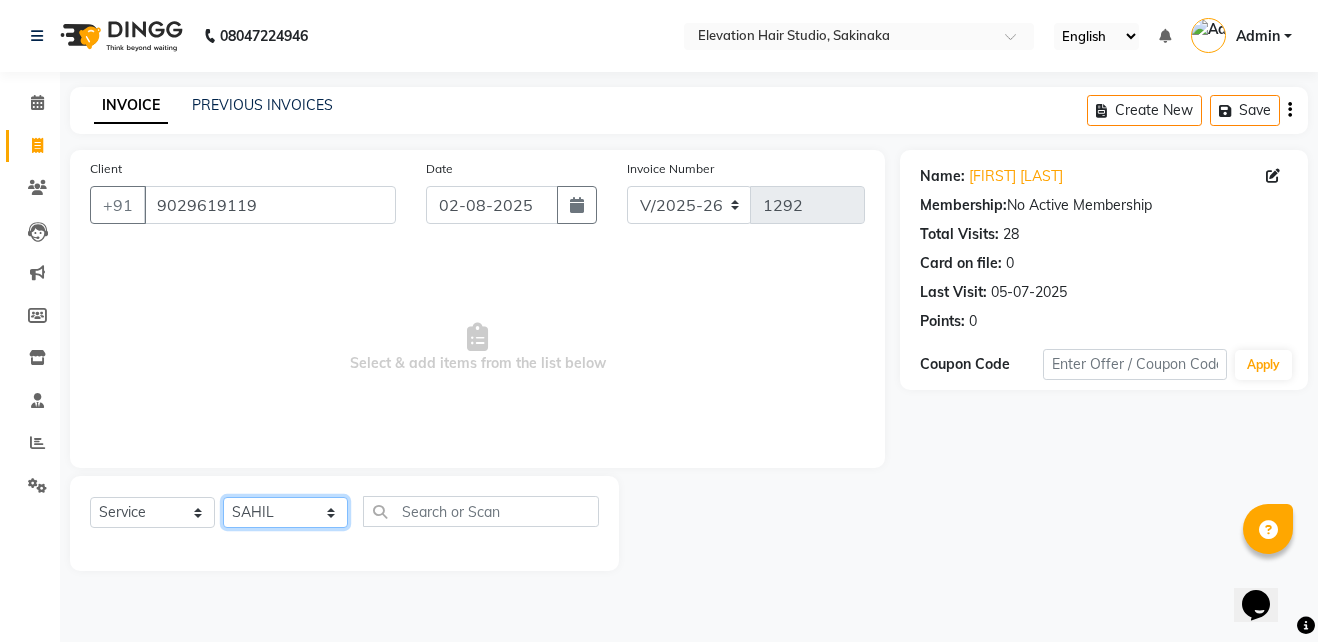 click on "Select Stylist Admin (EHS Thane) [FIRST] [FIRST] [FIRST]  [FIRST] [FIRST] [FIRST]  [FIRST] [LAST]  [FIRST]" 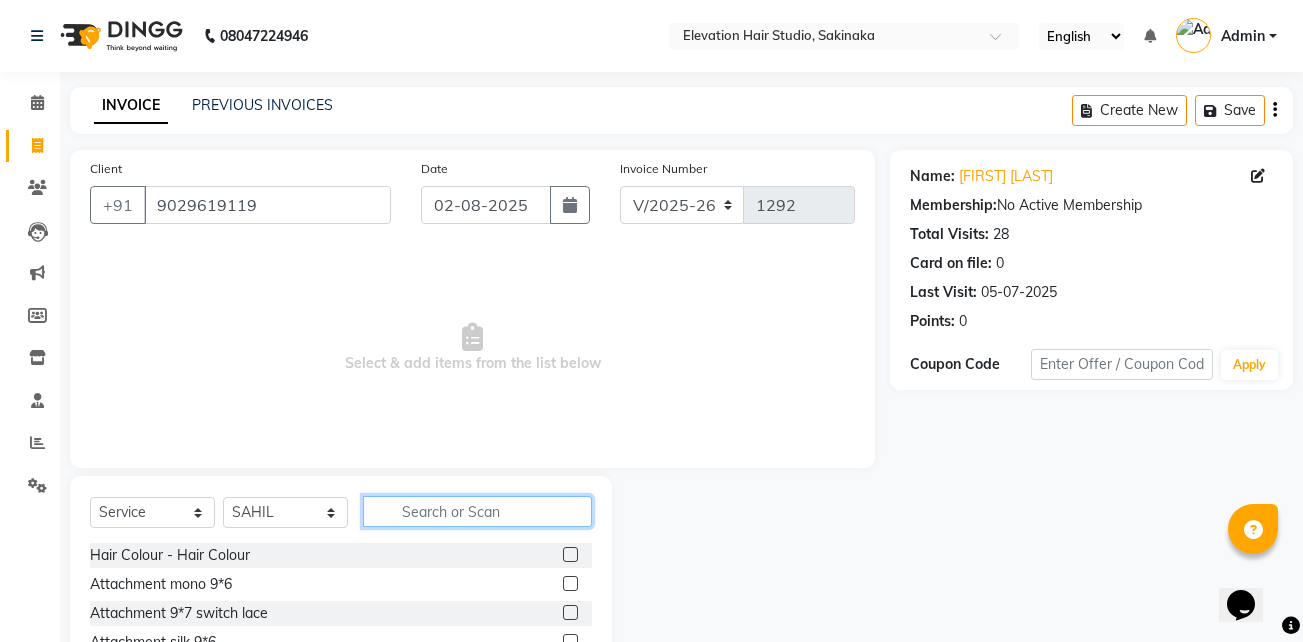 click 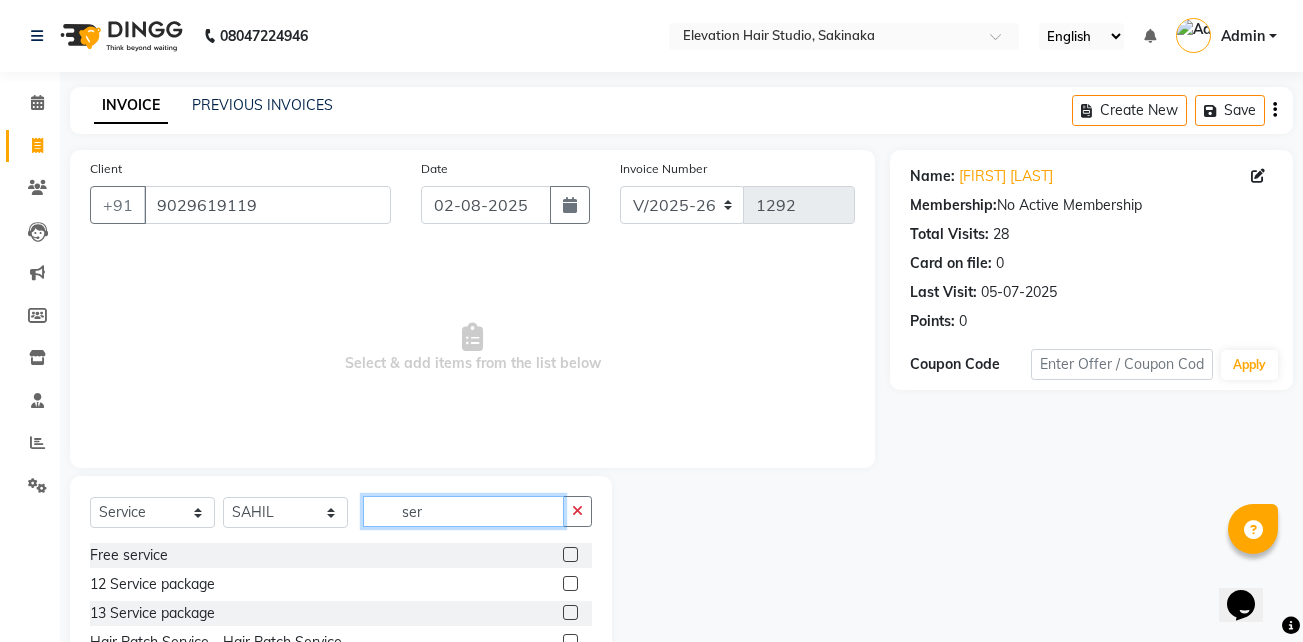 scroll, scrollTop: 1, scrollLeft: 0, axis: vertical 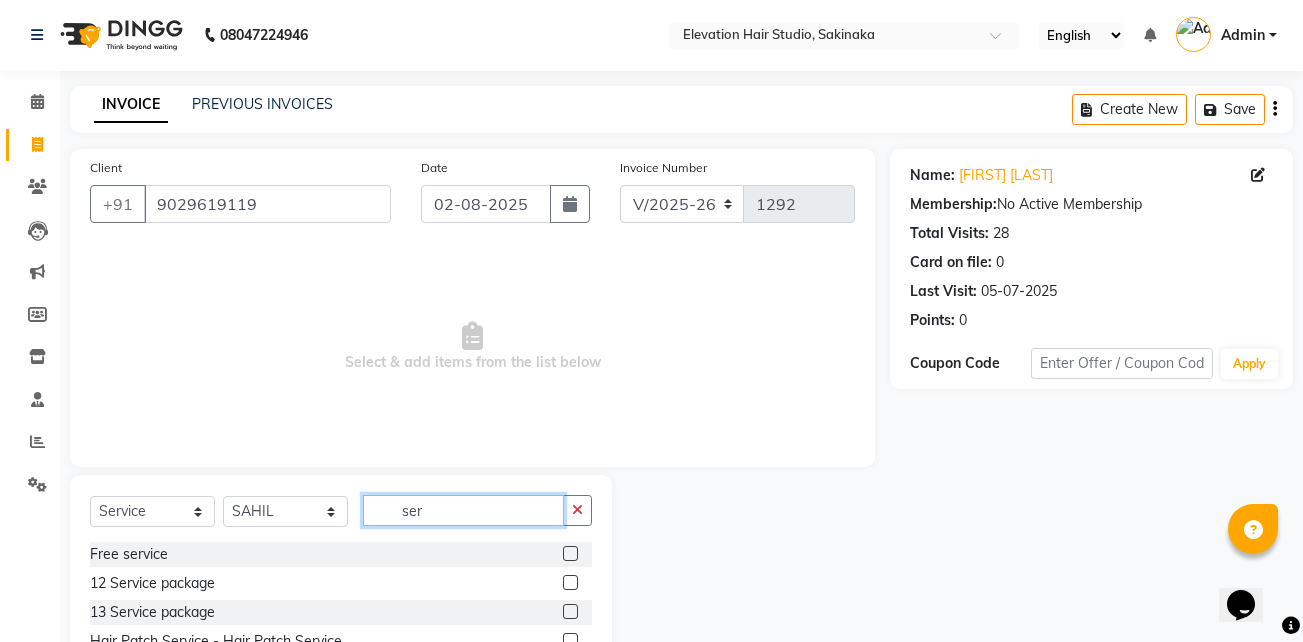 type on "ser" 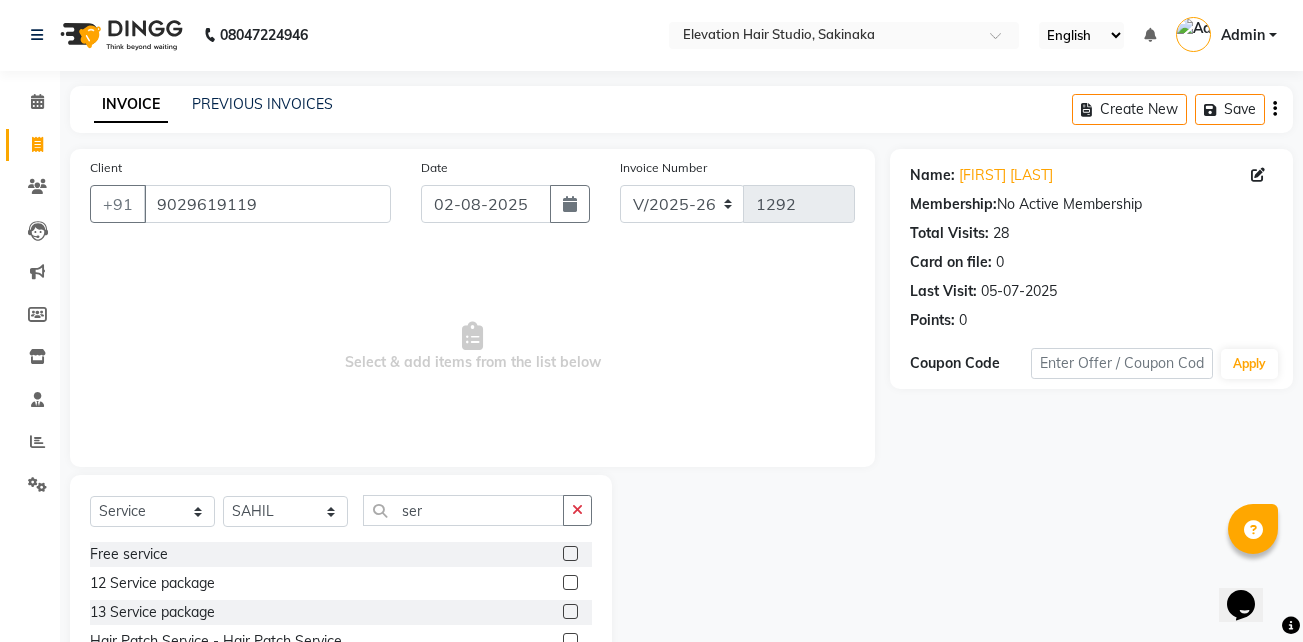 click 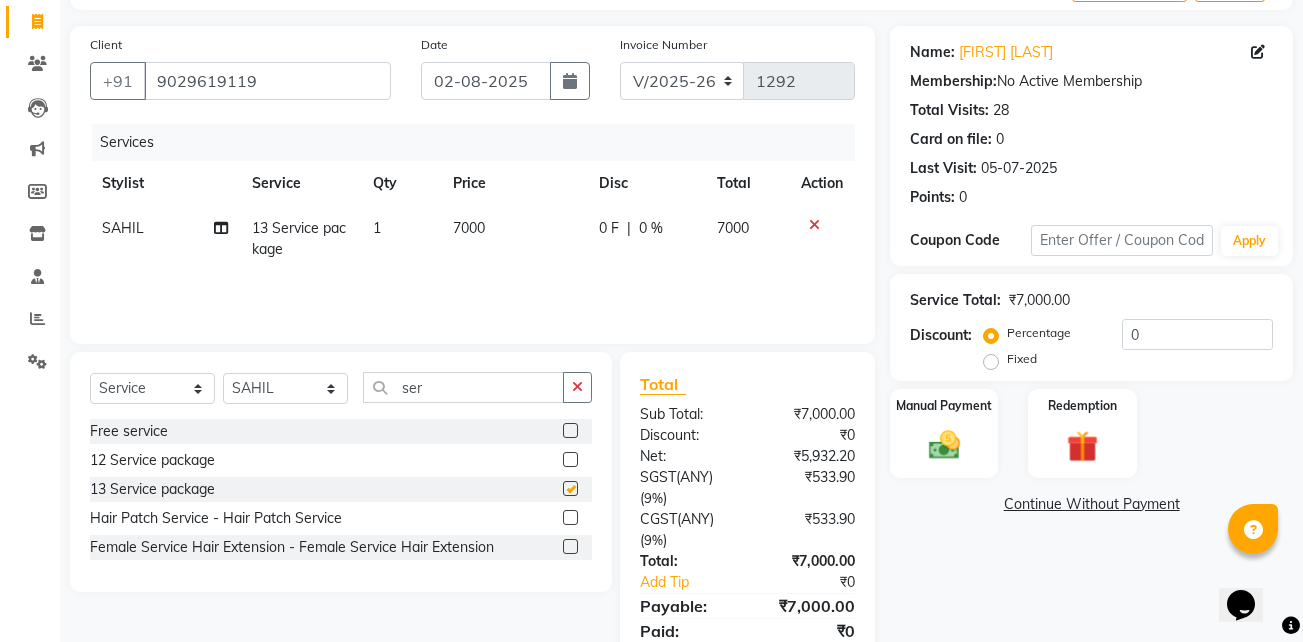 checkbox on "false" 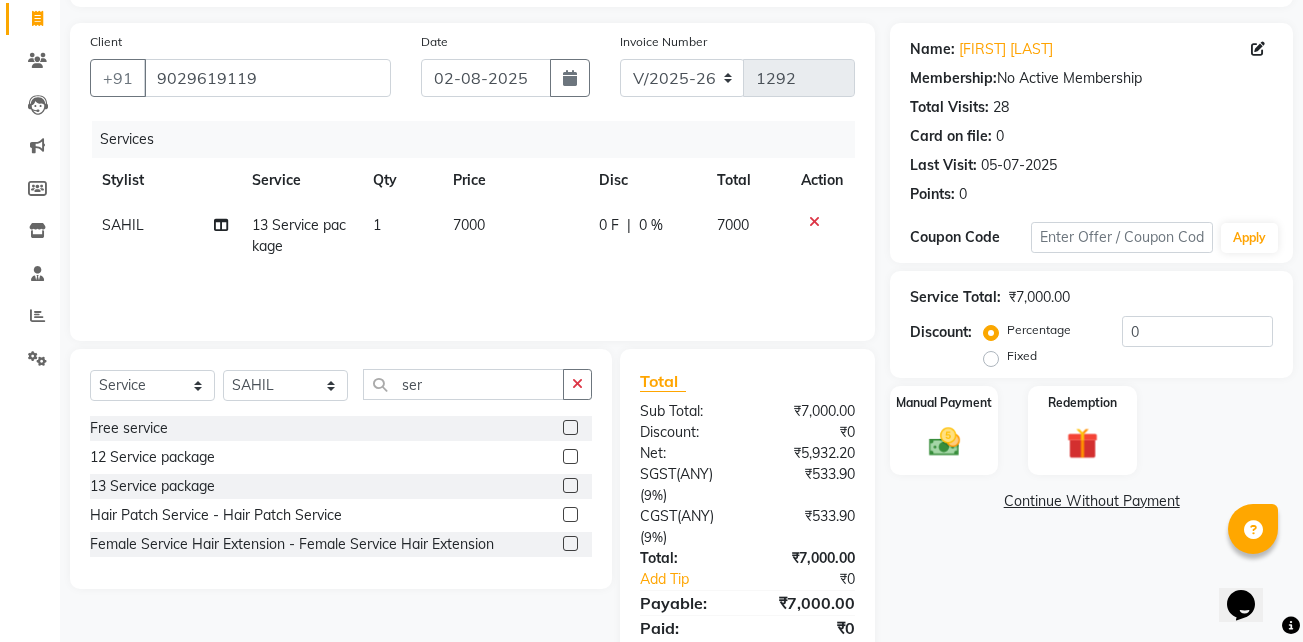 scroll, scrollTop: 128, scrollLeft: 0, axis: vertical 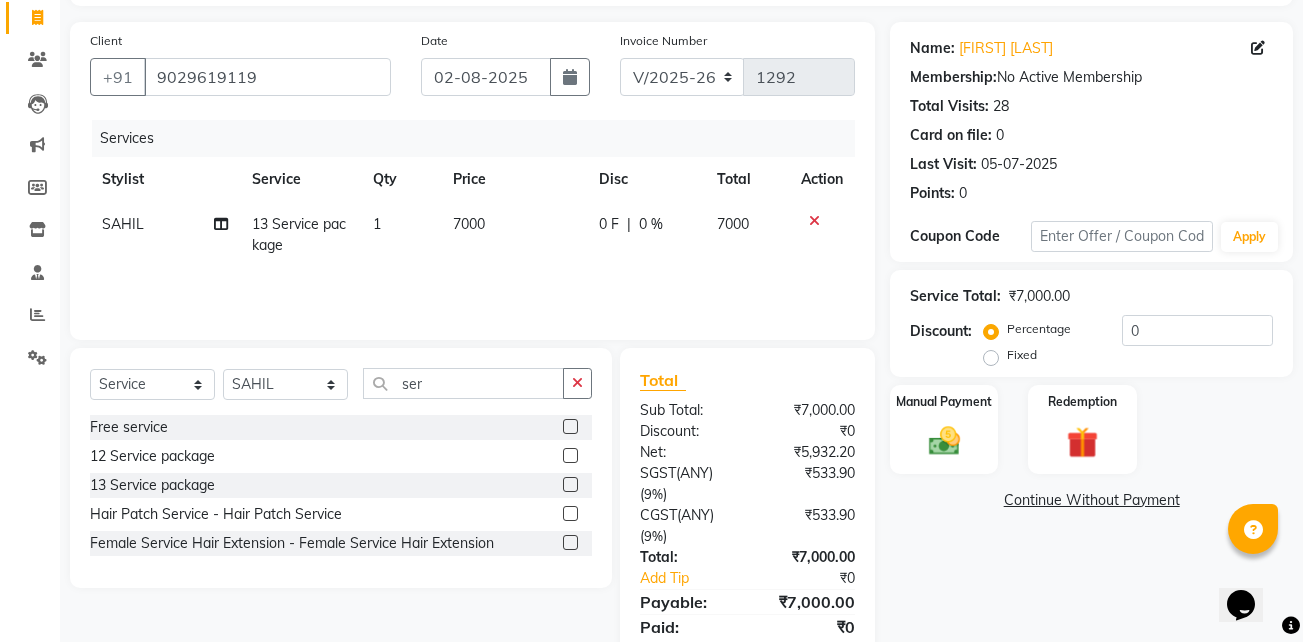 click 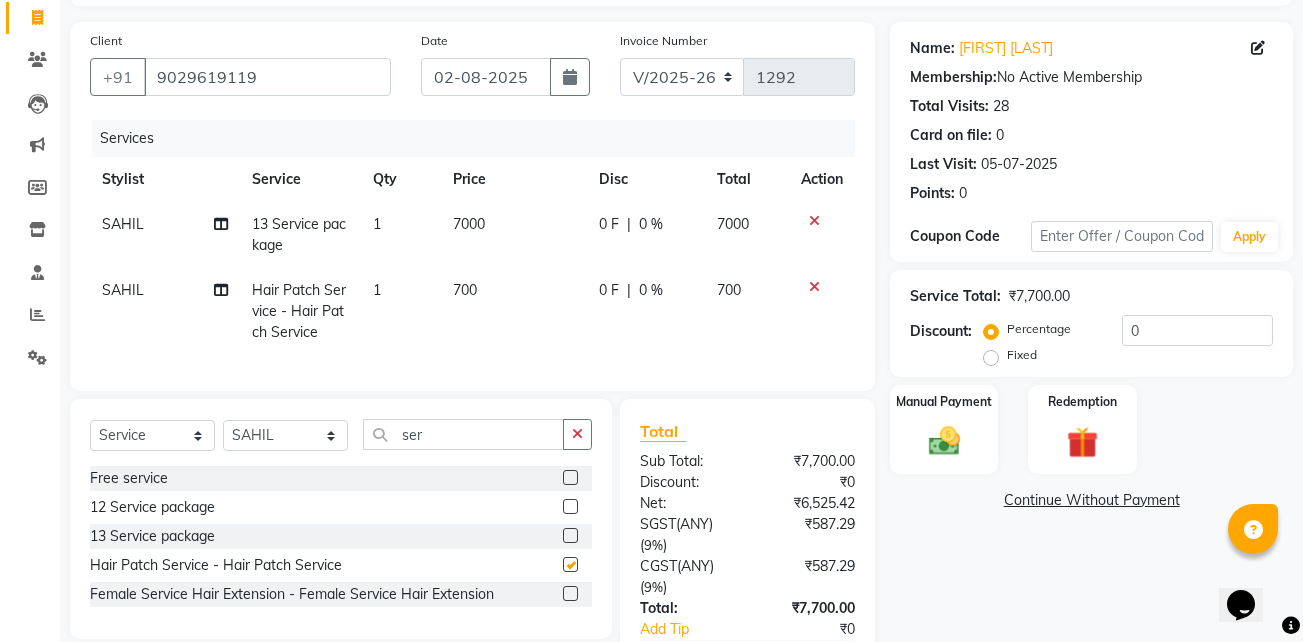 checkbox on "false" 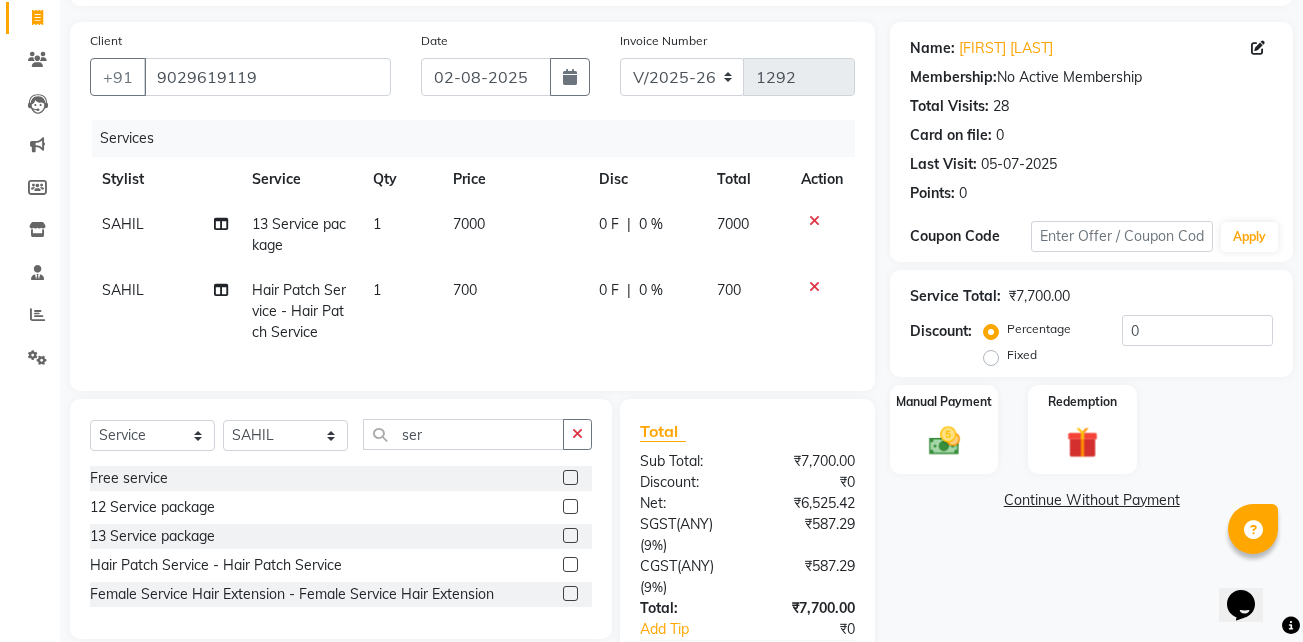 click 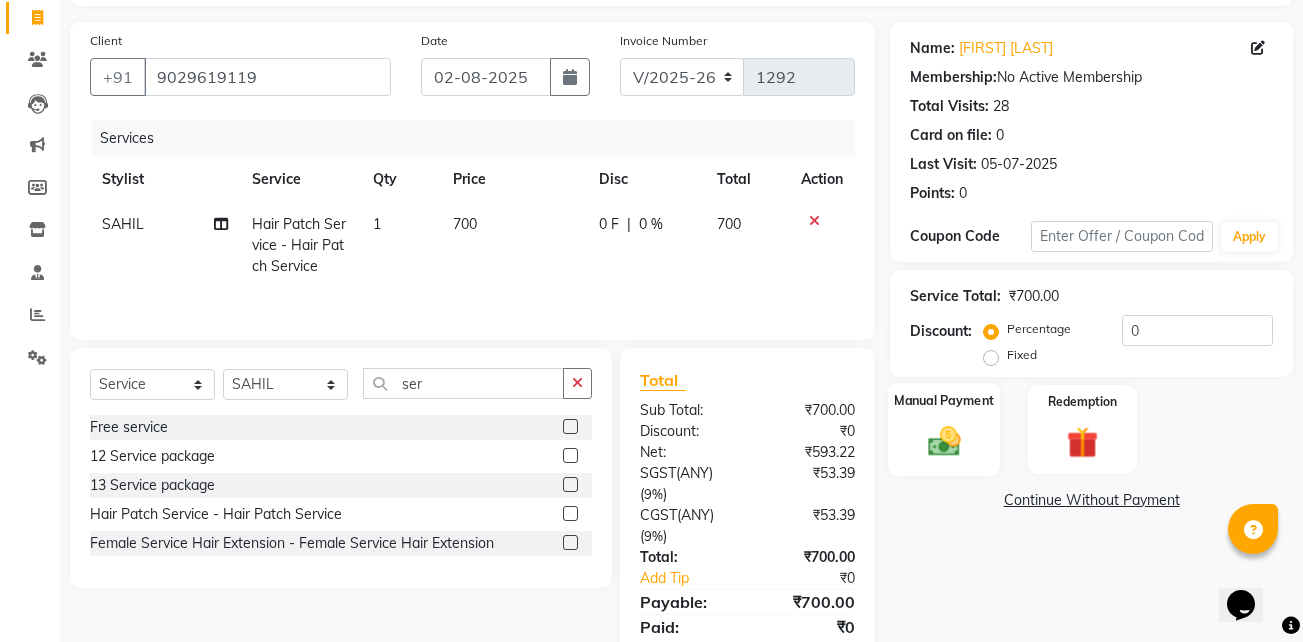 click on "Manual Payment" 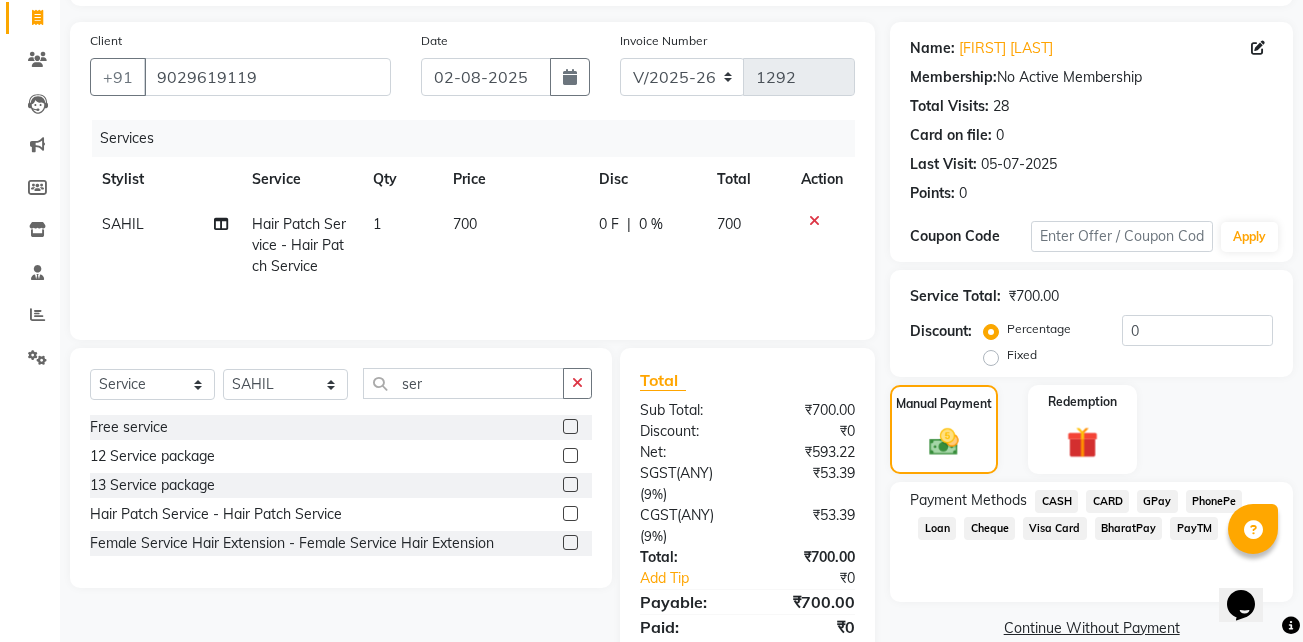 click on "GPay" 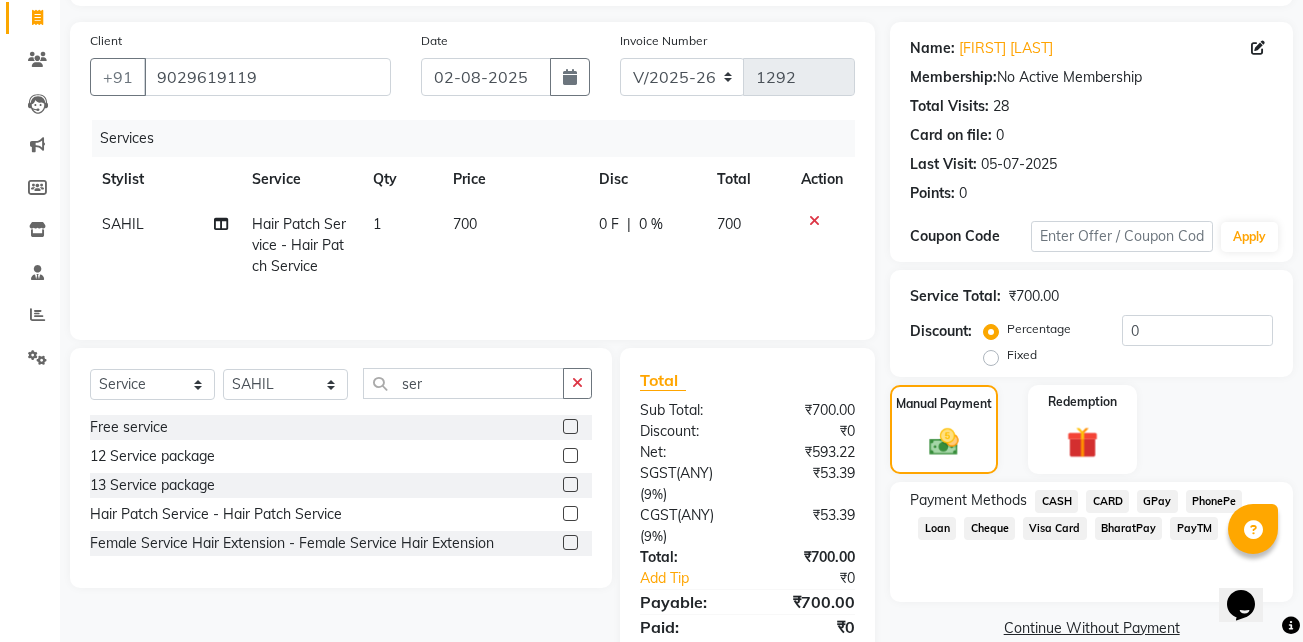 click on "GPay" 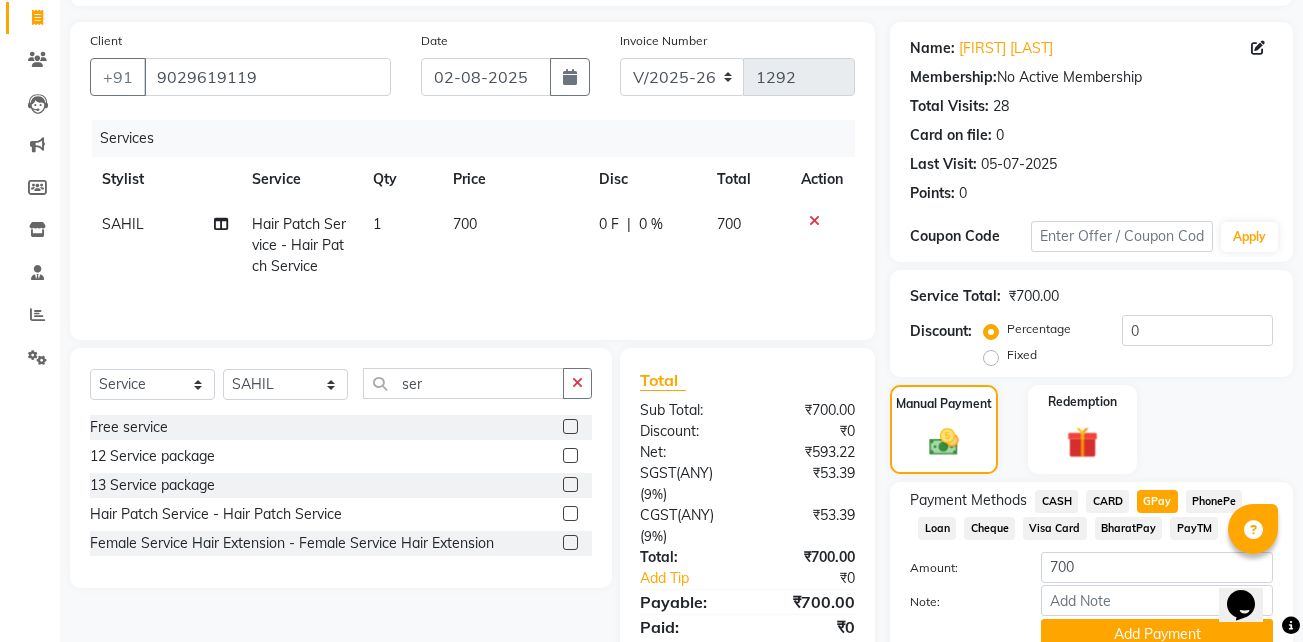 scroll, scrollTop: 215, scrollLeft: 0, axis: vertical 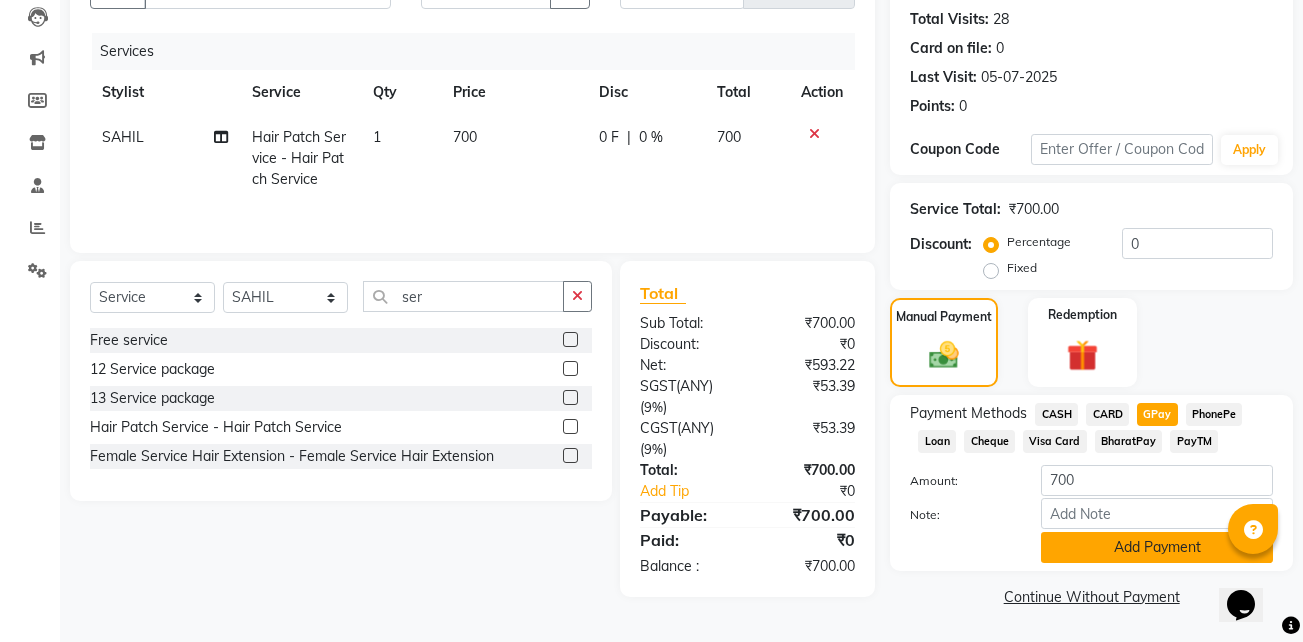 click on "Add Payment" 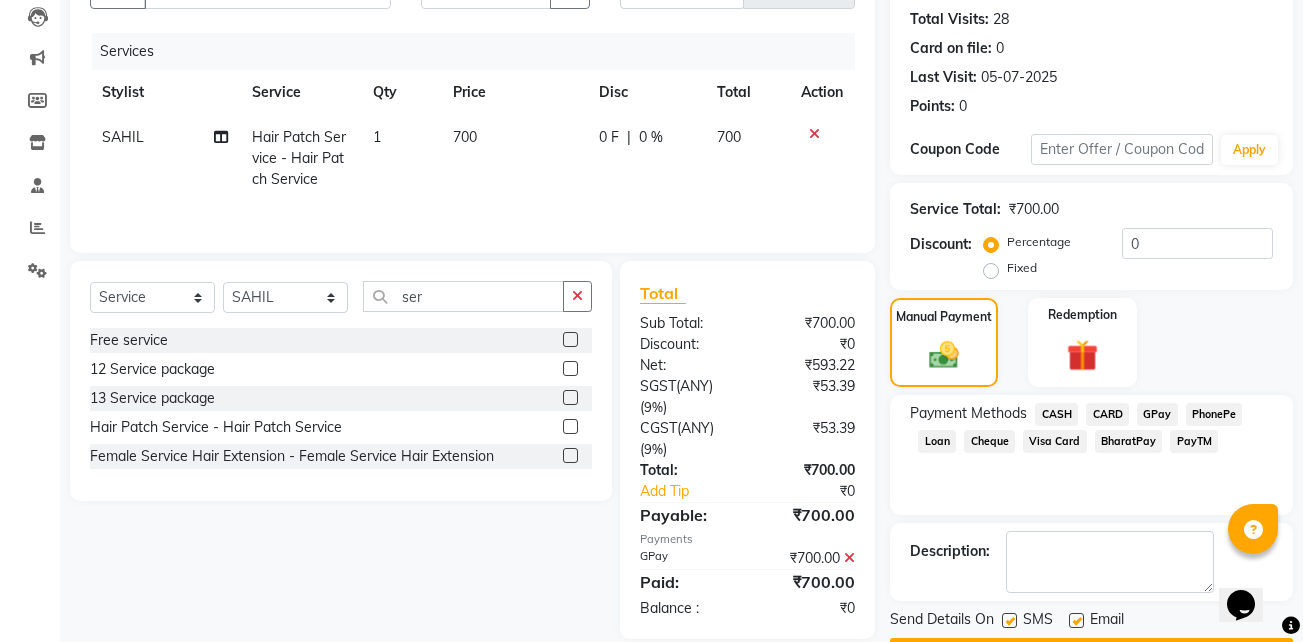 scroll, scrollTop: 272, scrollLeft: 0, axis: vertical 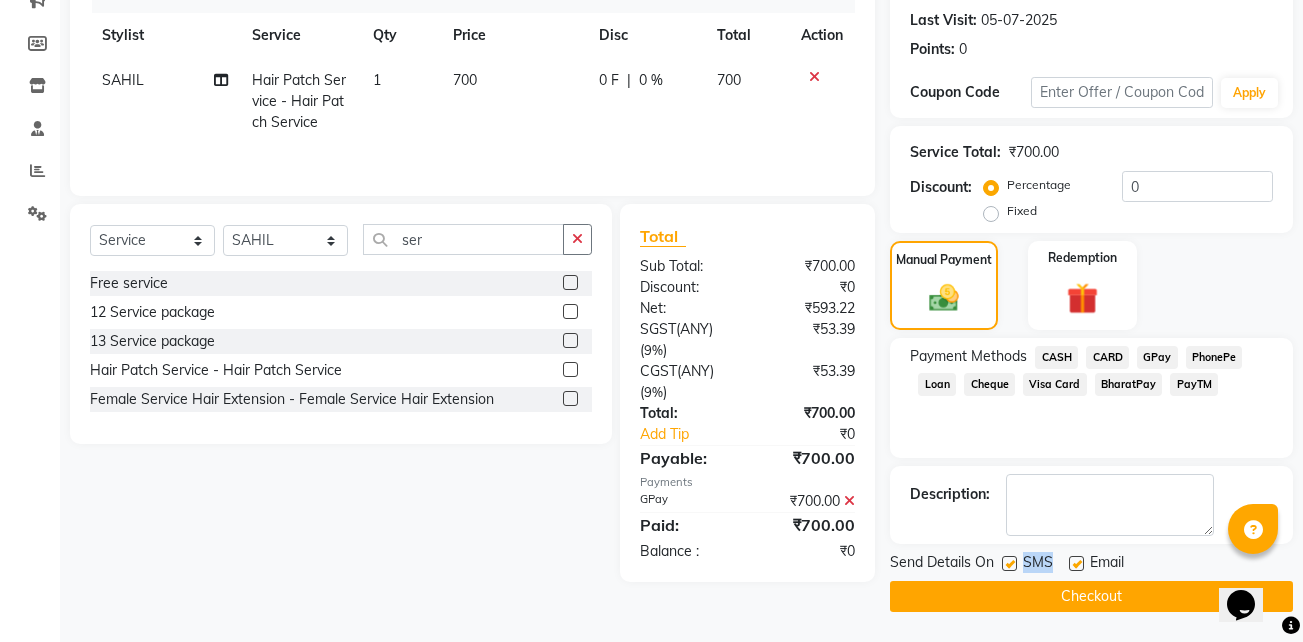 drag, startPoint x: 1073, startPoint y: 558, endPoint x: 999, endPoint y: 558, distance: 74 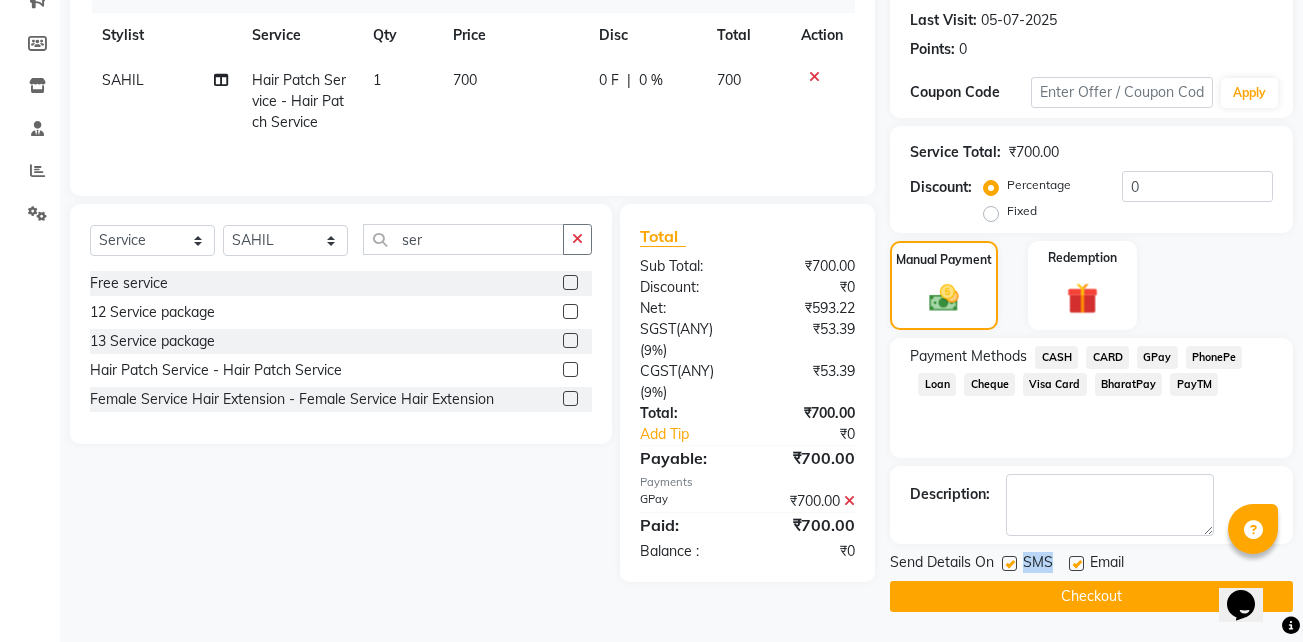click 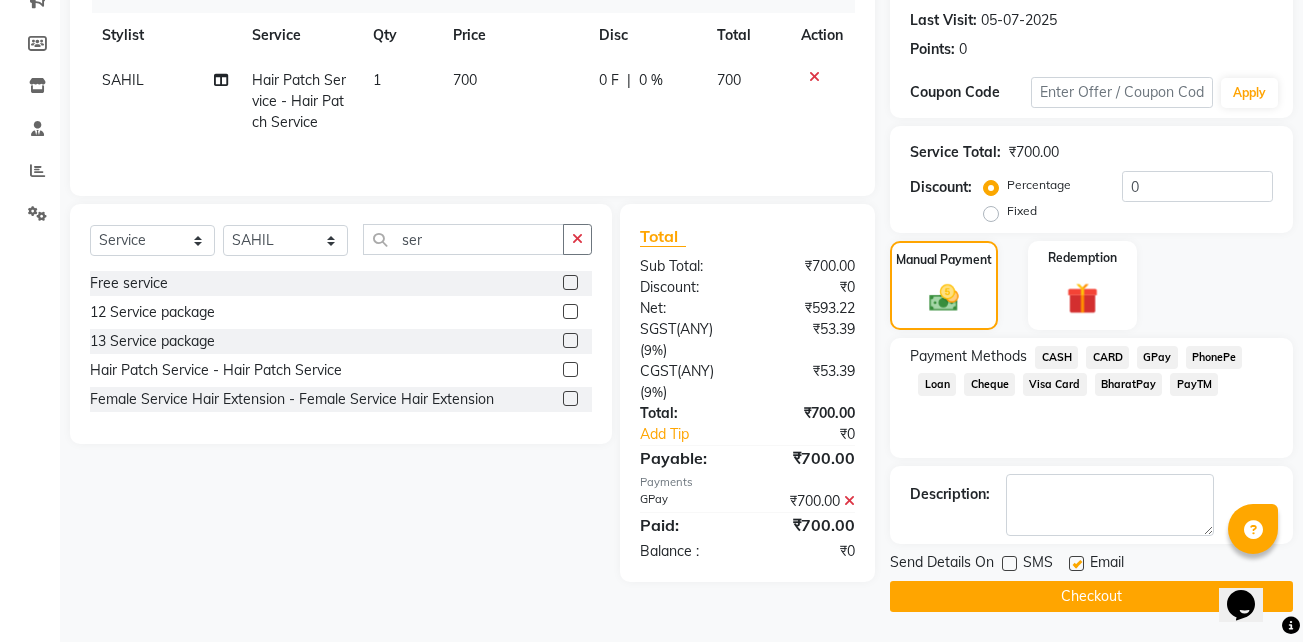 click 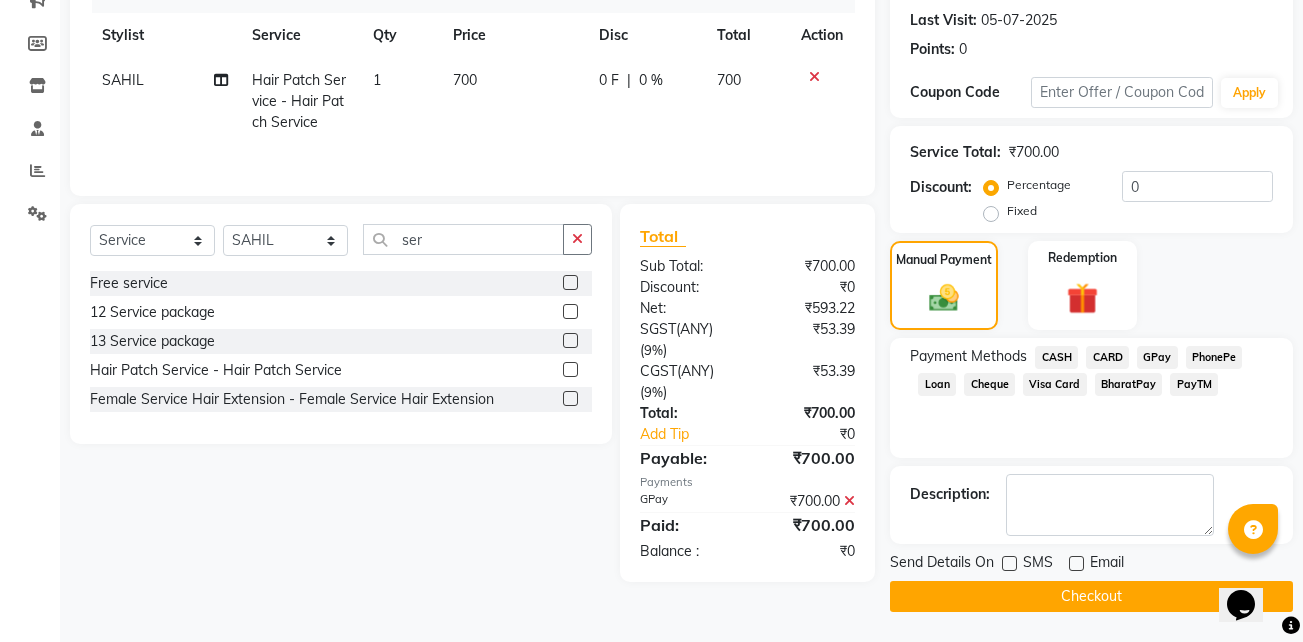 click on "Checkout" 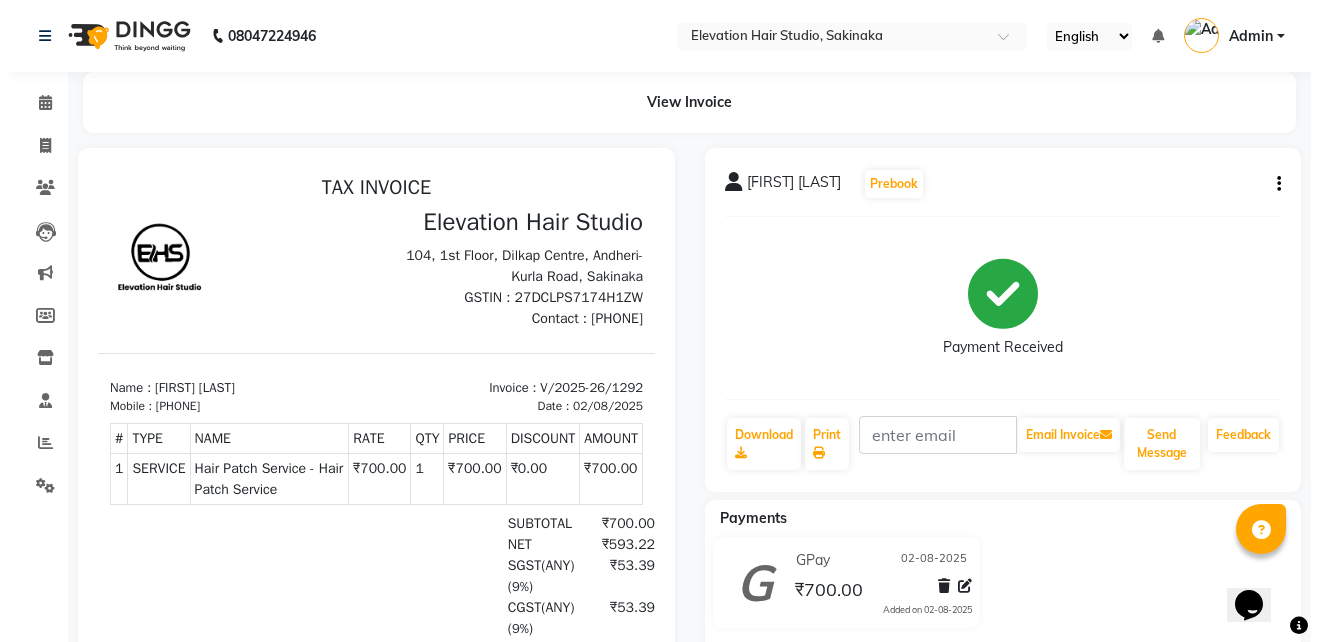 scroll, scrollTop: 0, scrollLeft: 0, axis: both 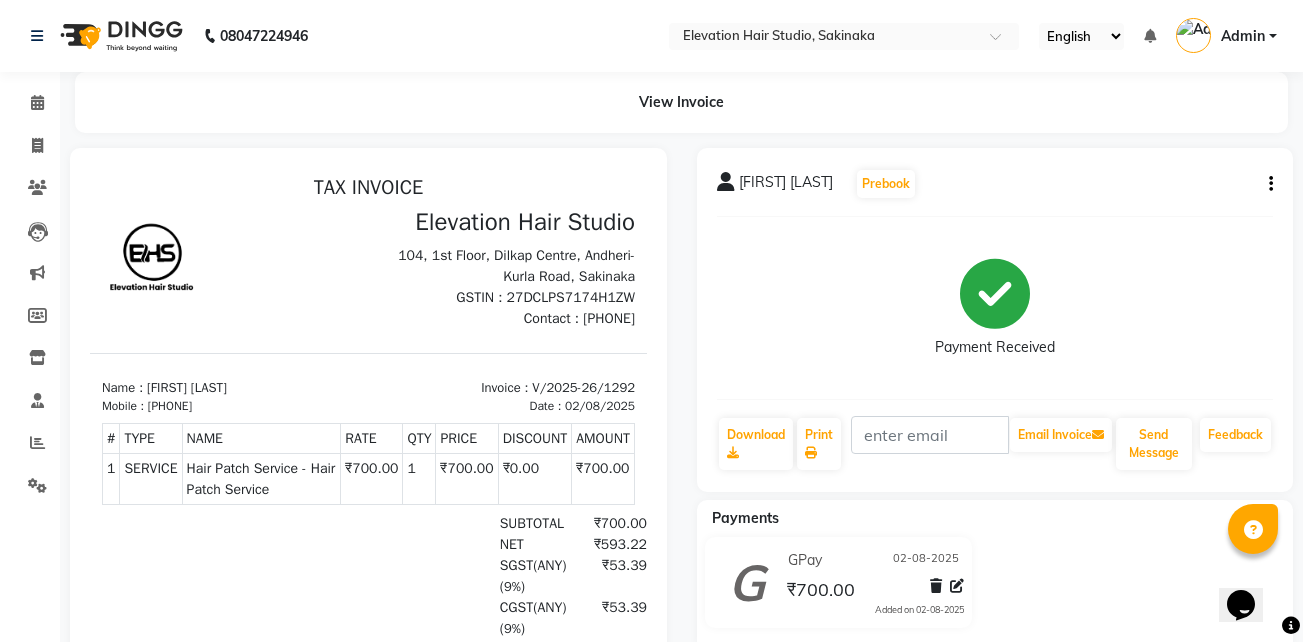 click on "Settings" 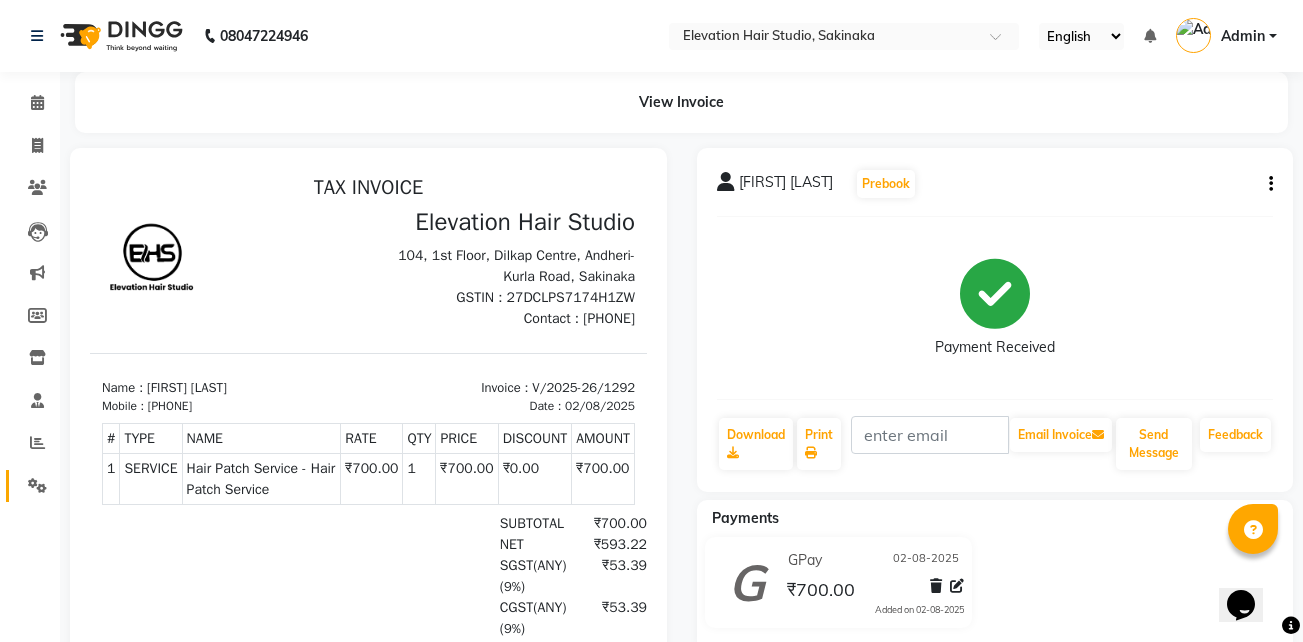 click on "Settings" 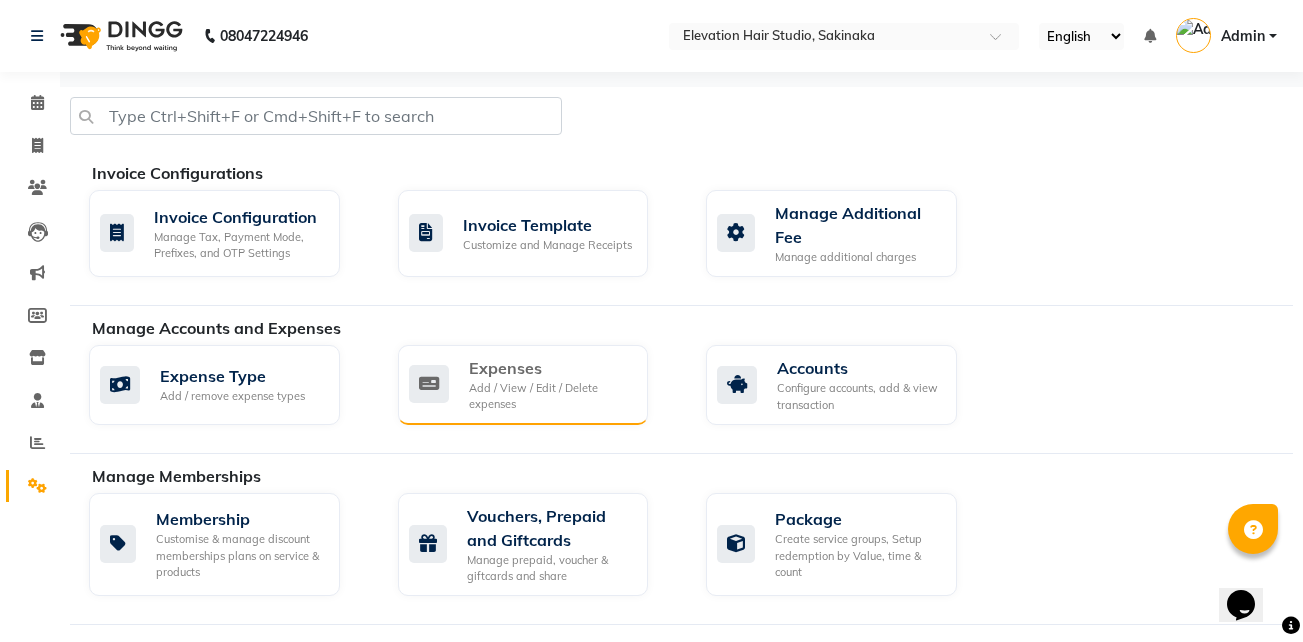 click on "Add / View / Edit / Delete expenses" 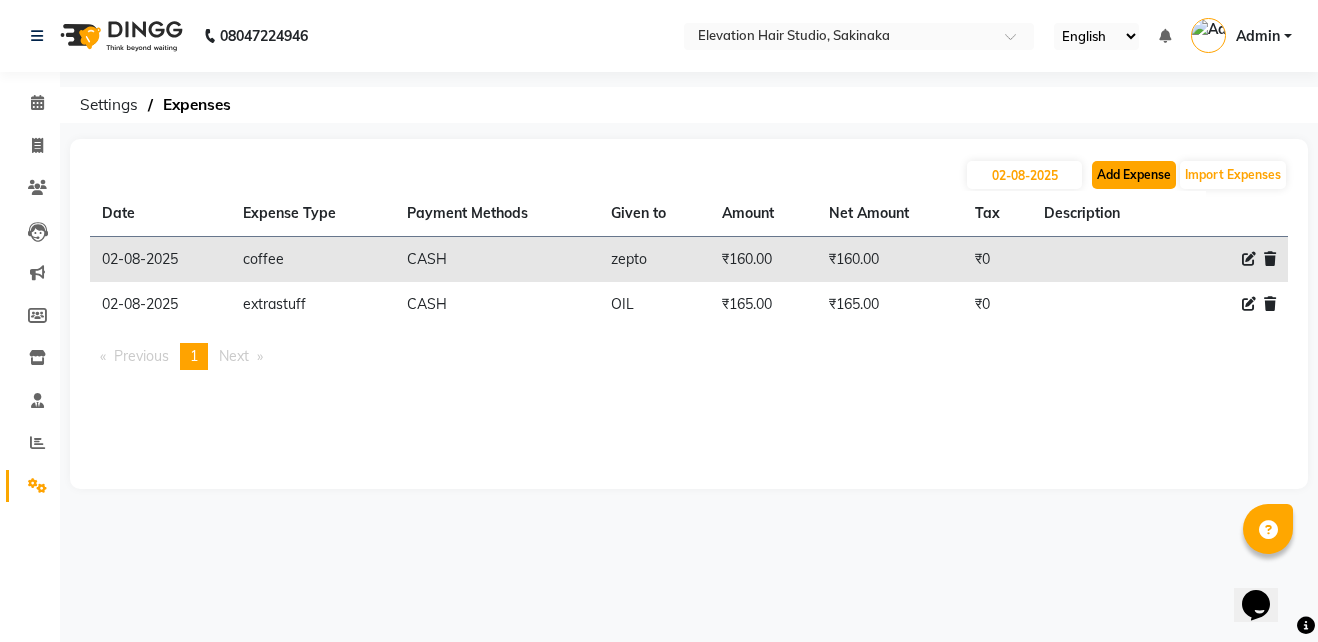 click on "Add Expense" 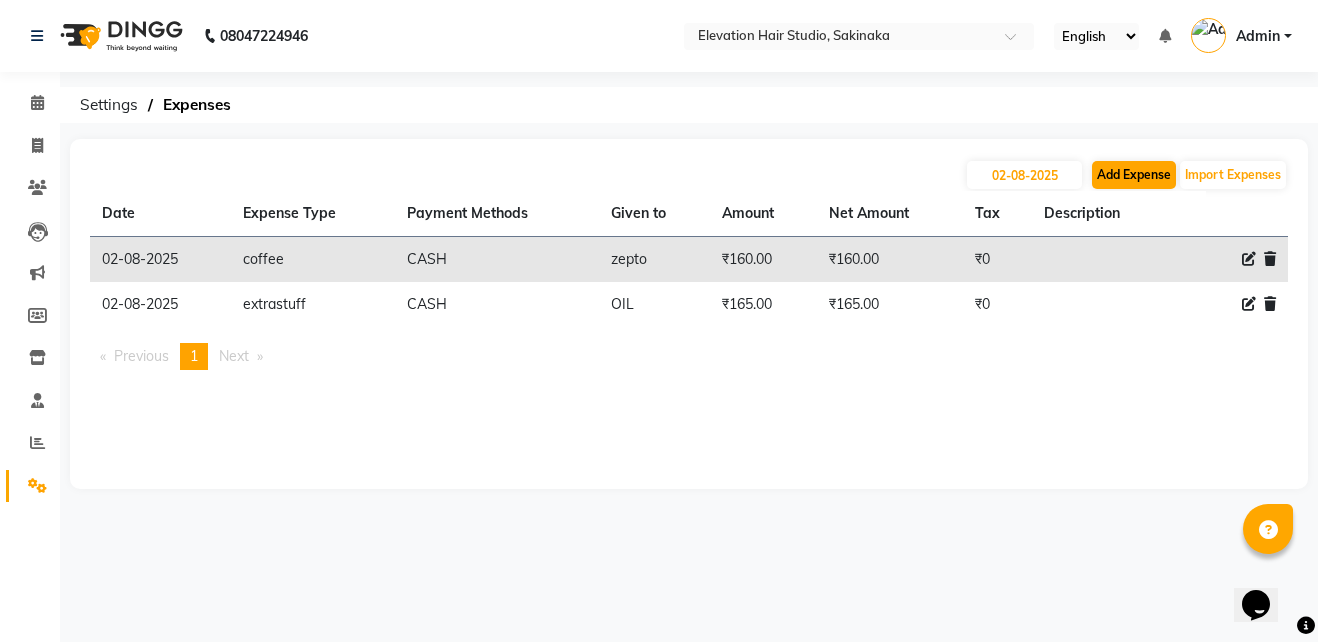 select on "1" 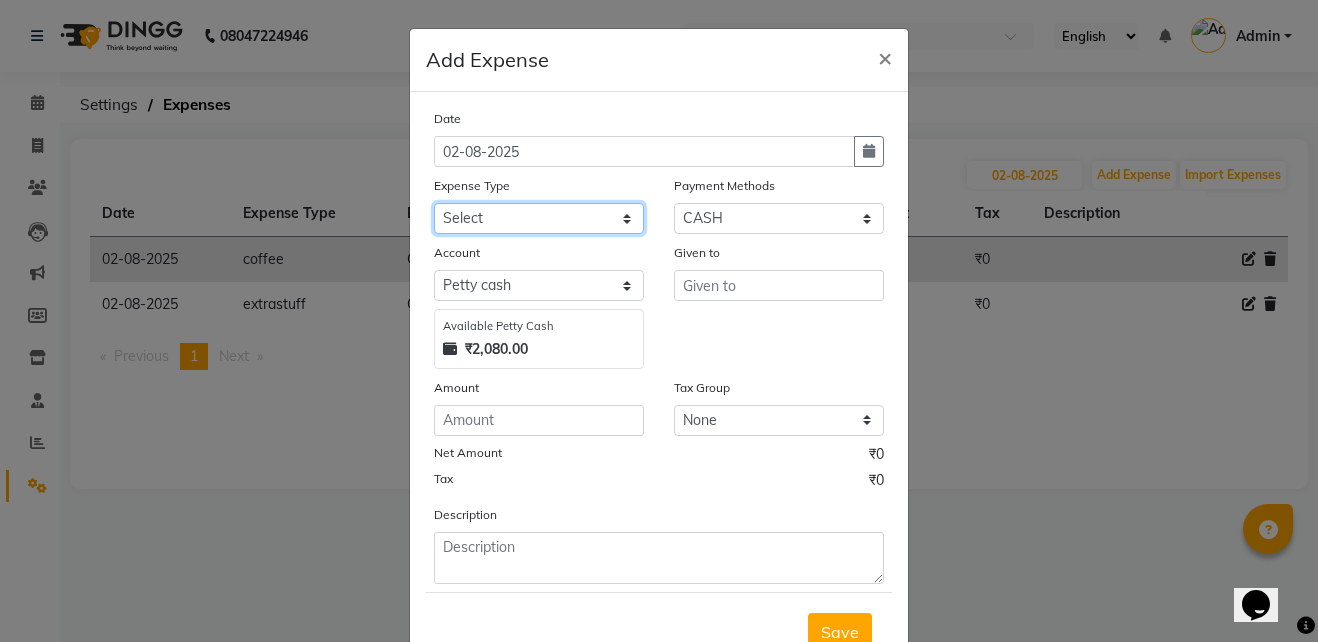 click on "Select AC Adrak Advance Salary agarbatti anees Appron asmoul advance salary Bank charges Car maintenance  CARPENTER Cash Deposited to bank Cash Handed over to Owner cellphone Client Snacks Clinical charges coffee conditioner courier diliptip dustbinplatebottle Equipment extrastuff fridge Fuel glue Govt fee greaser hairpatch hardware Incentive Insurance International purchase israil key lead light bill Loan Repayment Maintenance Marketing medicine milk Miscellaneous MRA ola Other paddlebrush PAINTER Pantry plumber Product product recharge rehman Rent Salary salary salary sandwich shampoo Staff Snacks sugar TAPE Tax Tea & Refreshment tissue towel trolly Utilities velocity VIDEO water web side WEFAST wireboard xerox" 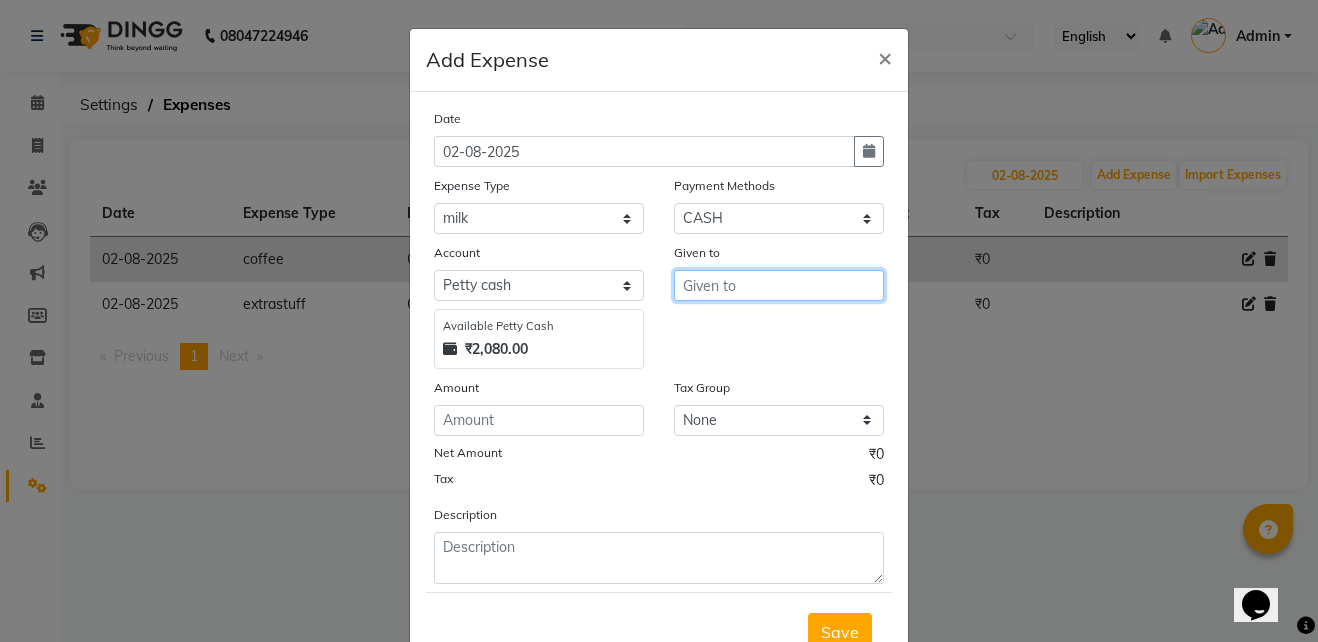 click at bounding box center [779, 285] 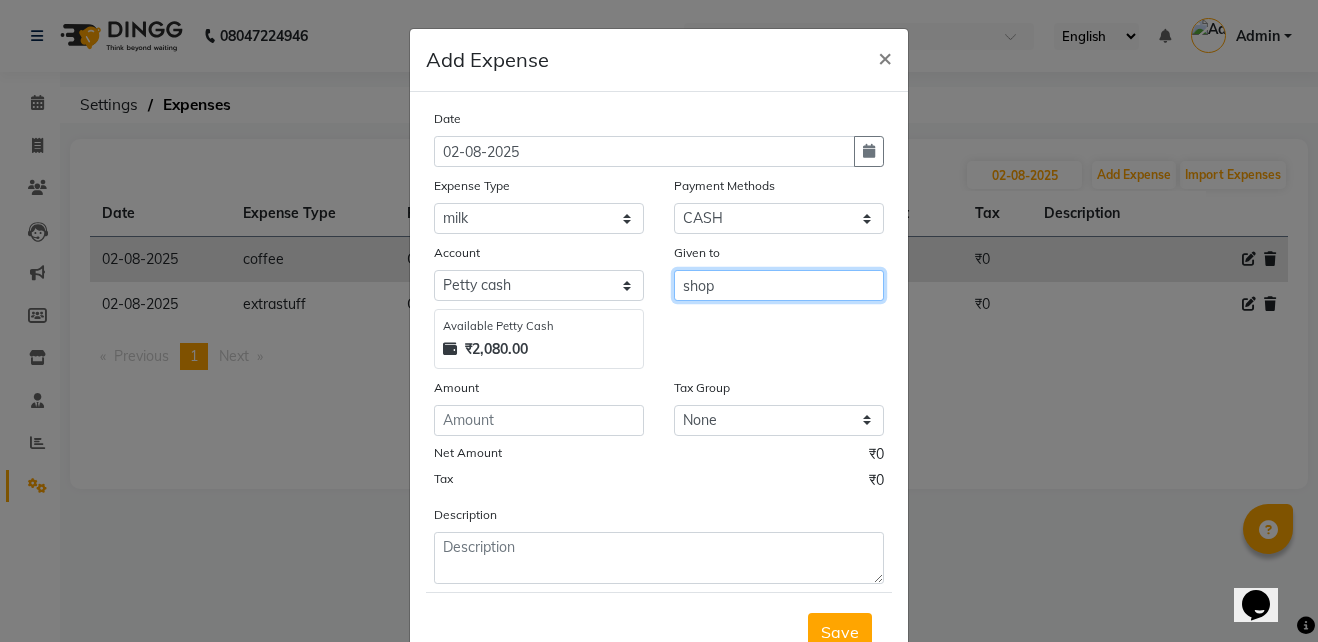 type on "shop" 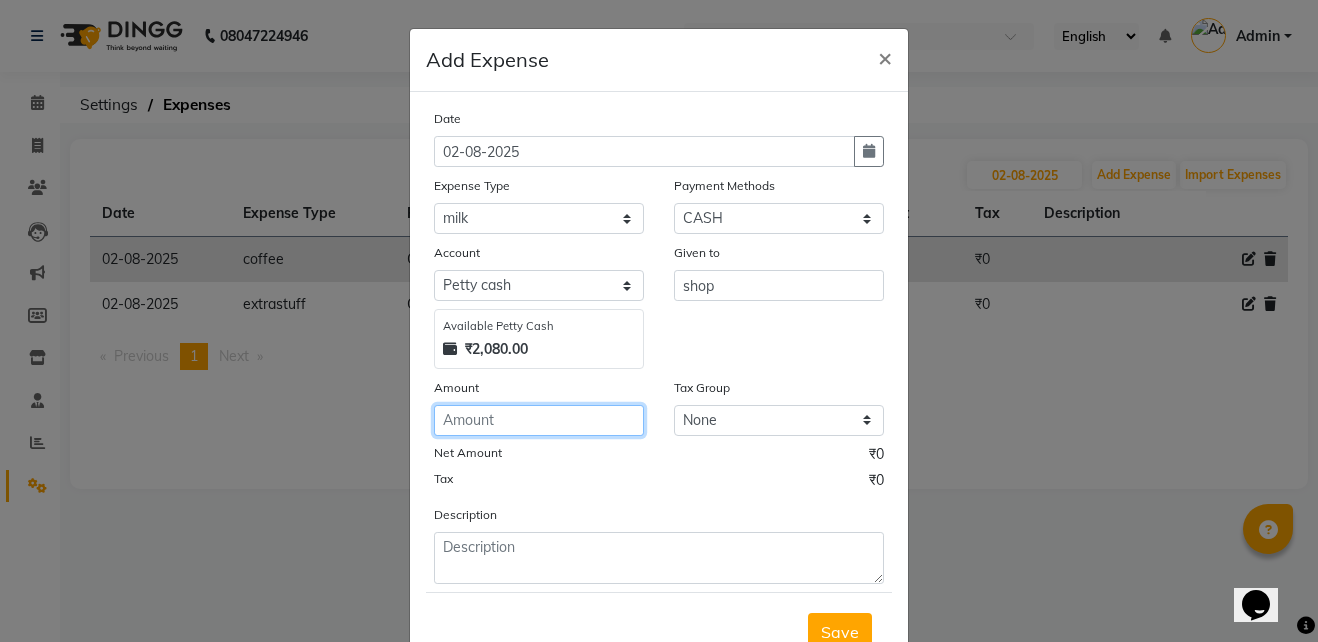 click 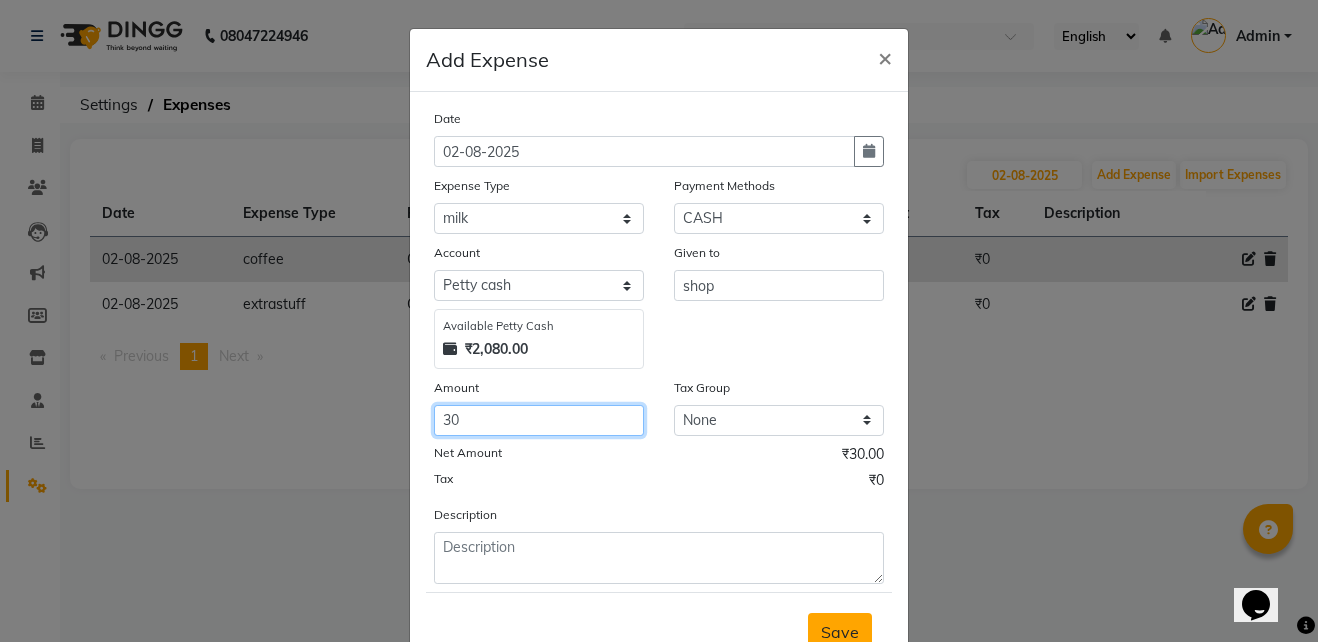 type on "30" 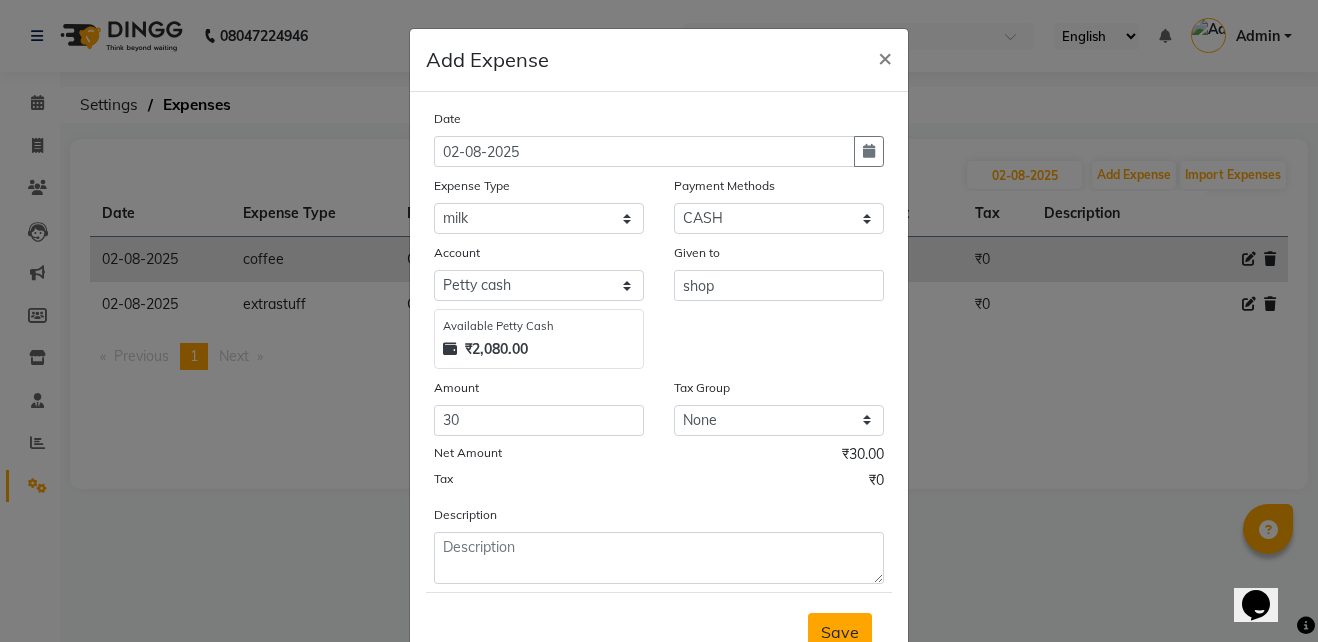 click on "Save" at bounding box center (840, 632) 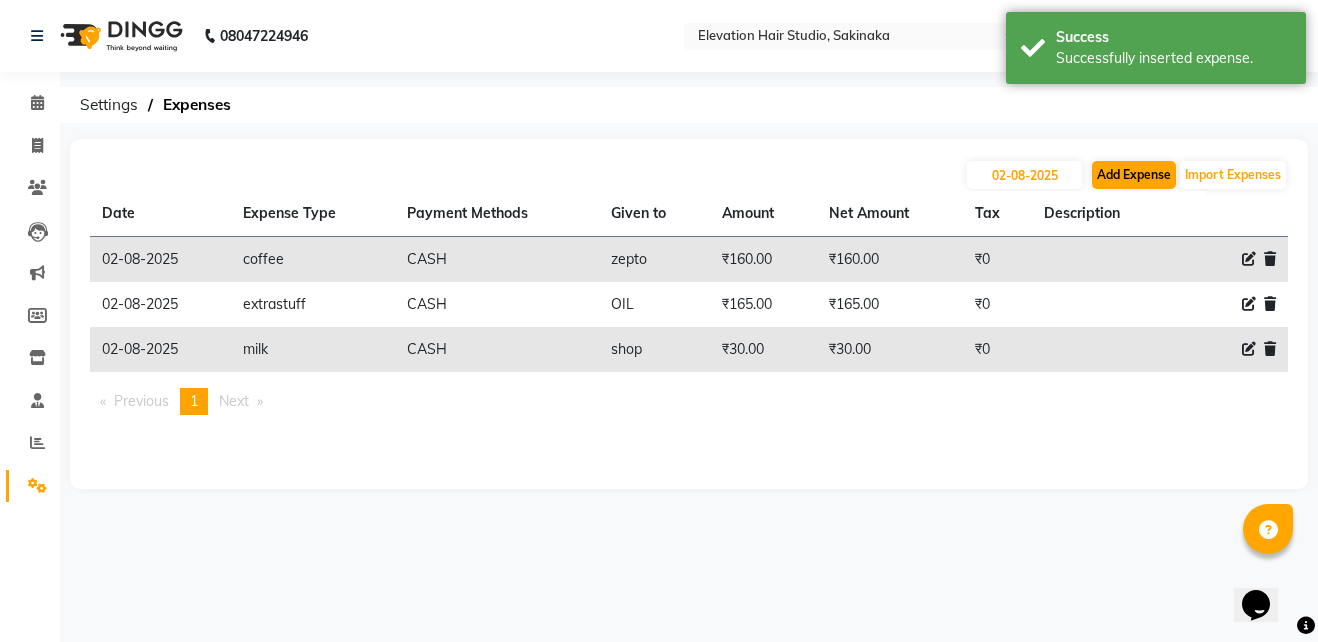 drag, startPoint x: 1089, startPoint y: 162, endPoint x: 1119, endPoint y: 171, distance: 31.320919 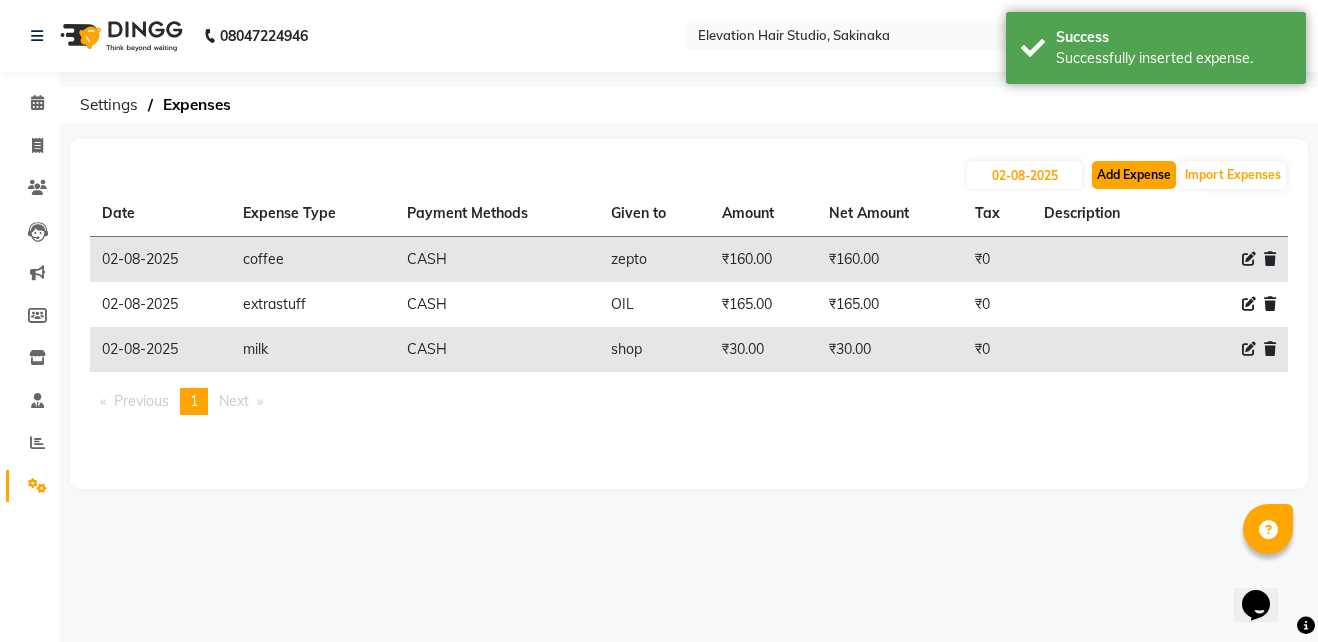 click on "Add Expense" 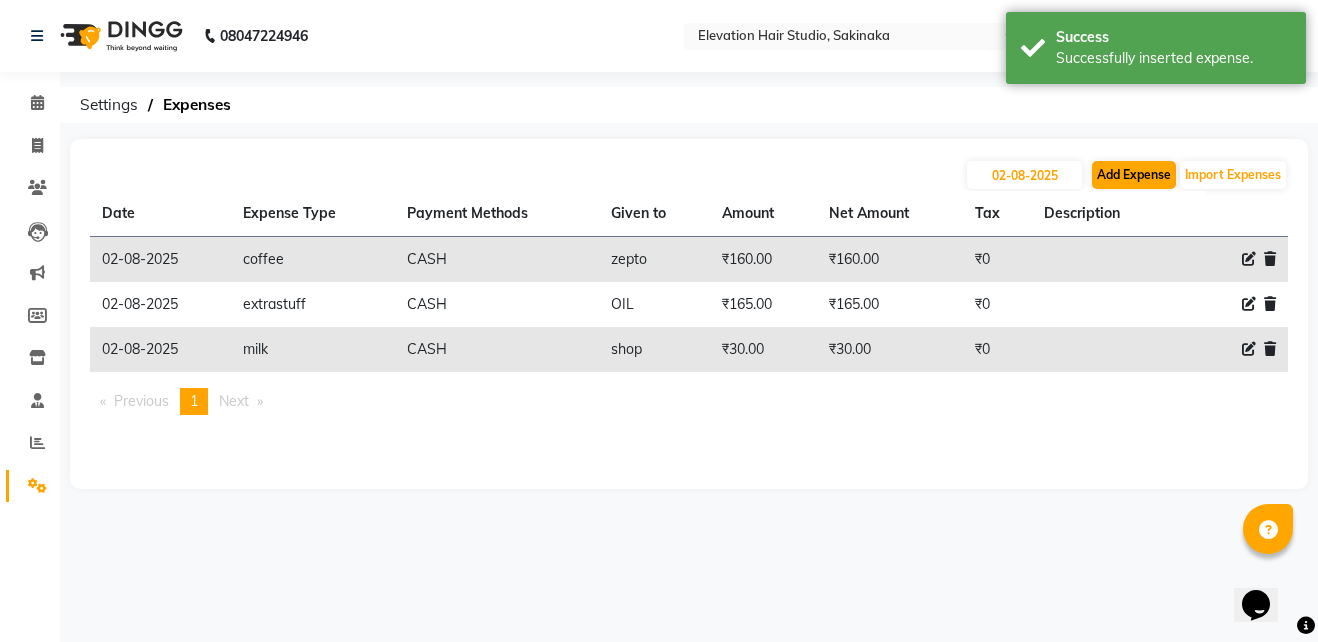 select on "1" 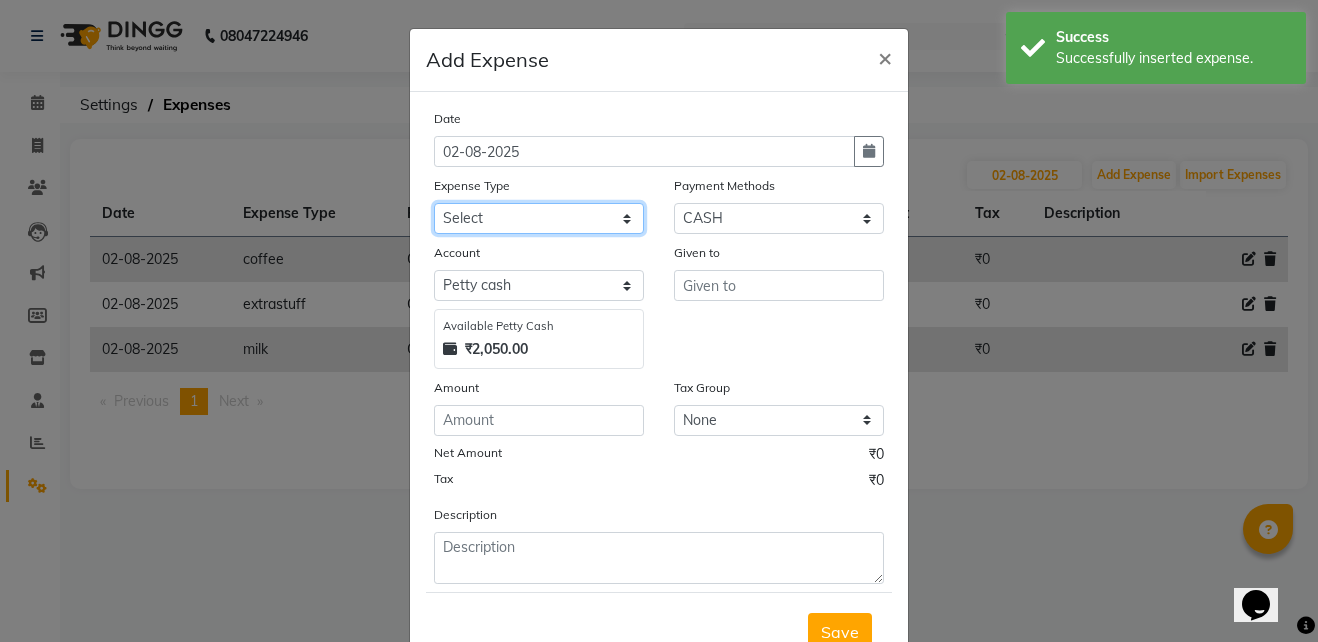 click on "Select AC Adrak Advance Salary agarbatti anees Appron asmoul advance salary Bank charges Car maintenance  CARPENTER Cash Deposited to bank Cash Handed over to Owner cellphone Client Snacks Clinical charges coffee conditioner courier diliptip dustbinplatebottle Equipment extrastuff fridge Fuel glue Govt fee greaser hairpatch hardware Incentive Insurance International purchase israil key lead light bill Loan Repayment Maintenance Marketing medicine milk Miscellaneous MRA ola Other paddlebrush PAINTER Pantry plumber Product product recharge rehman Rent Salary salary salary sandwich shampoo Staff Snacks sugar TAPE Tax Tea & Refreshment tissue towel trolly Utilities velocity VIDEO water web side WEFAST wireboard xerox" 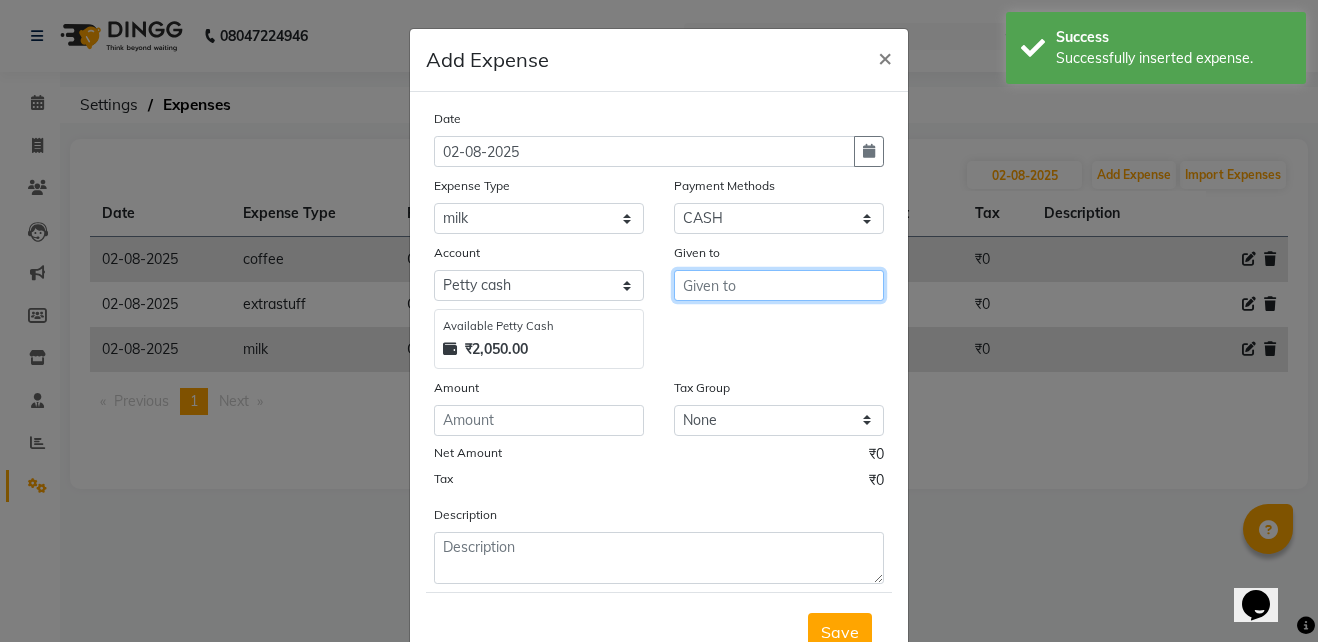 click at bounding box center [779, 285] 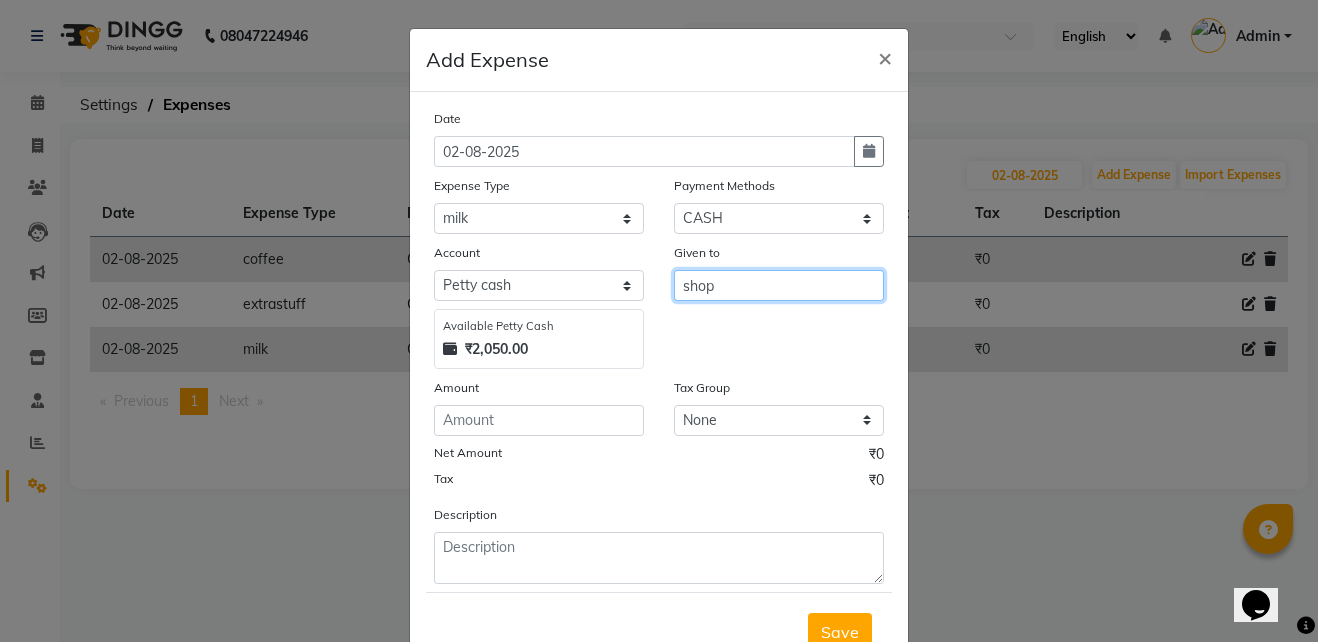 type on "shop" 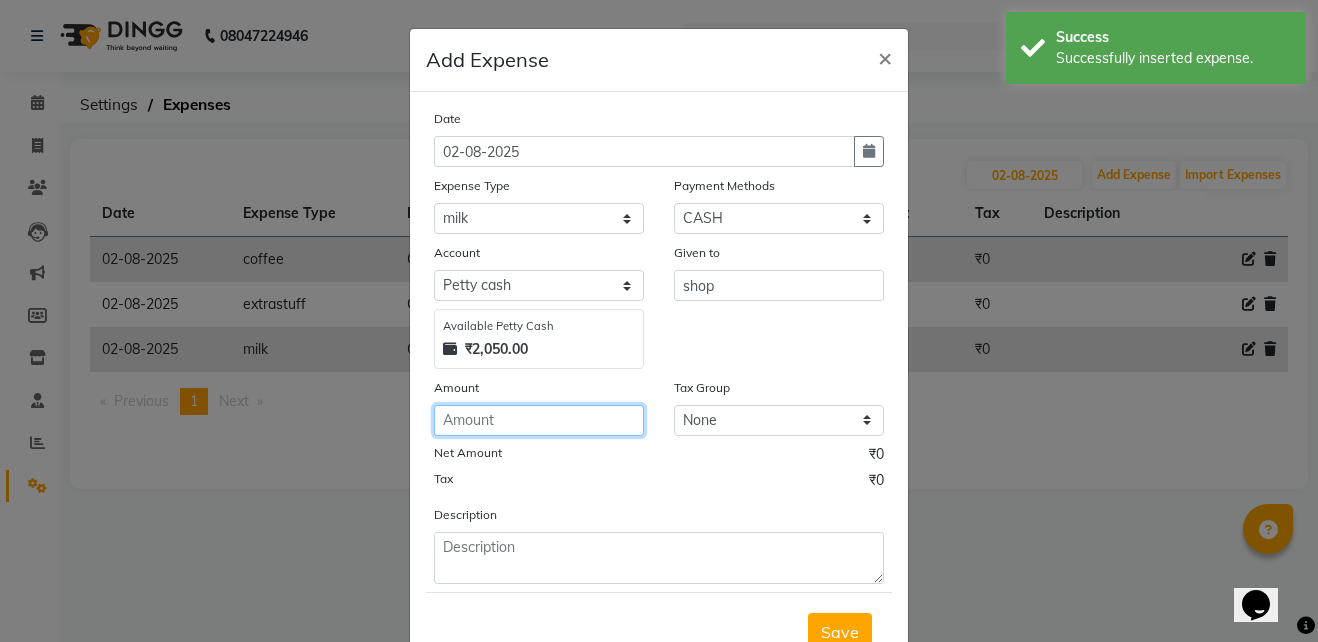 click 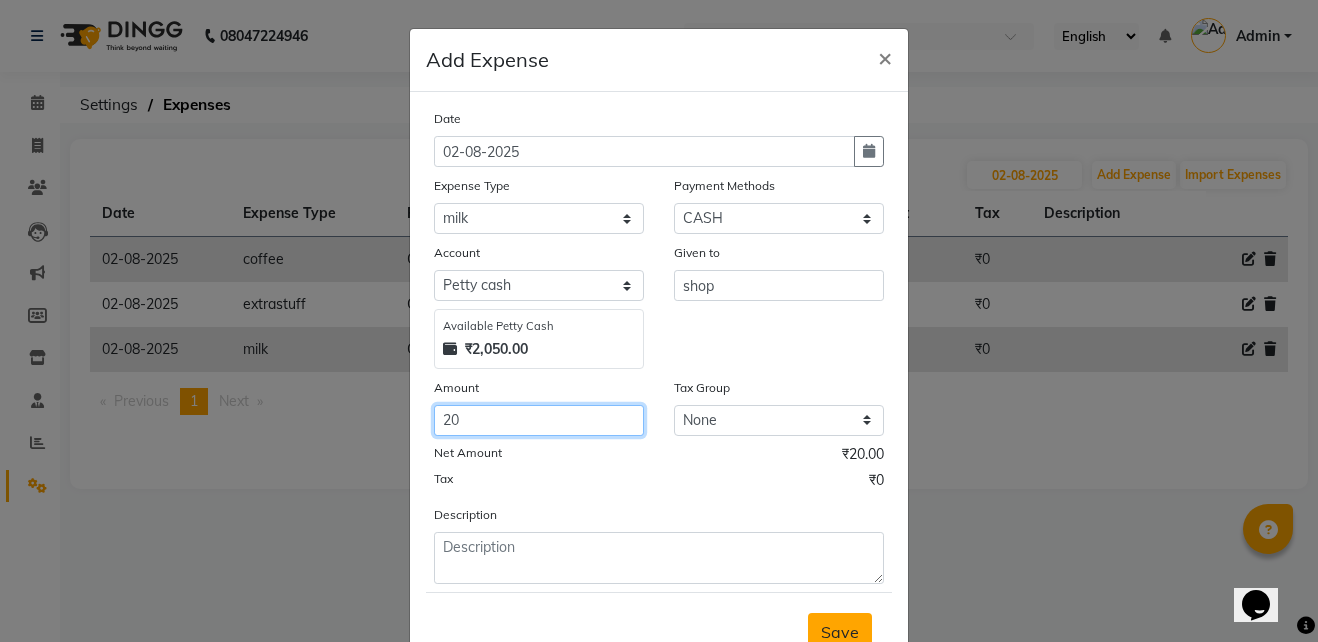 type on "20" 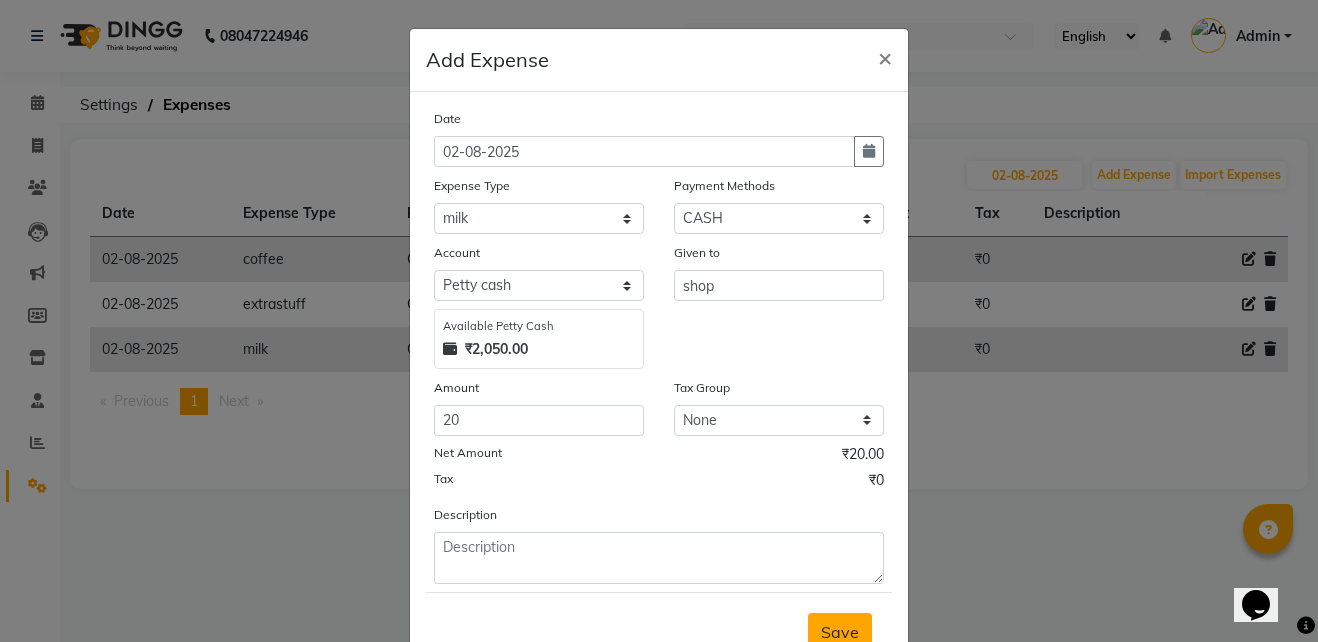 click on "Save" at bounding box center (840, 632) 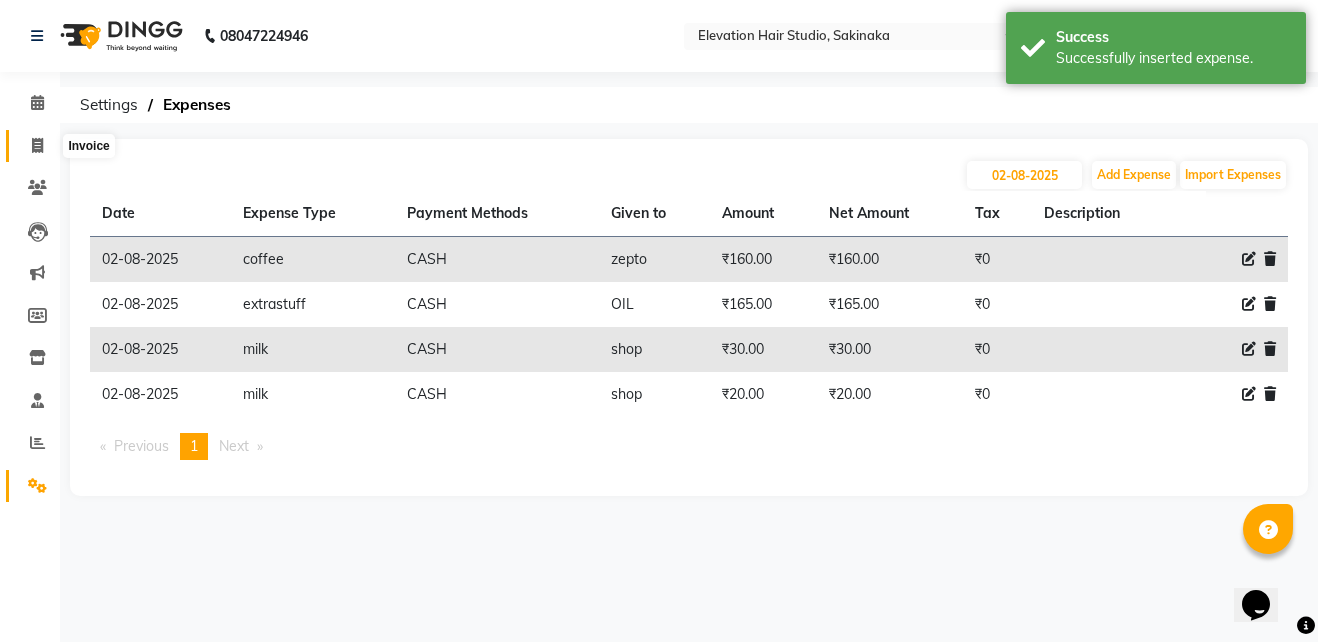 click 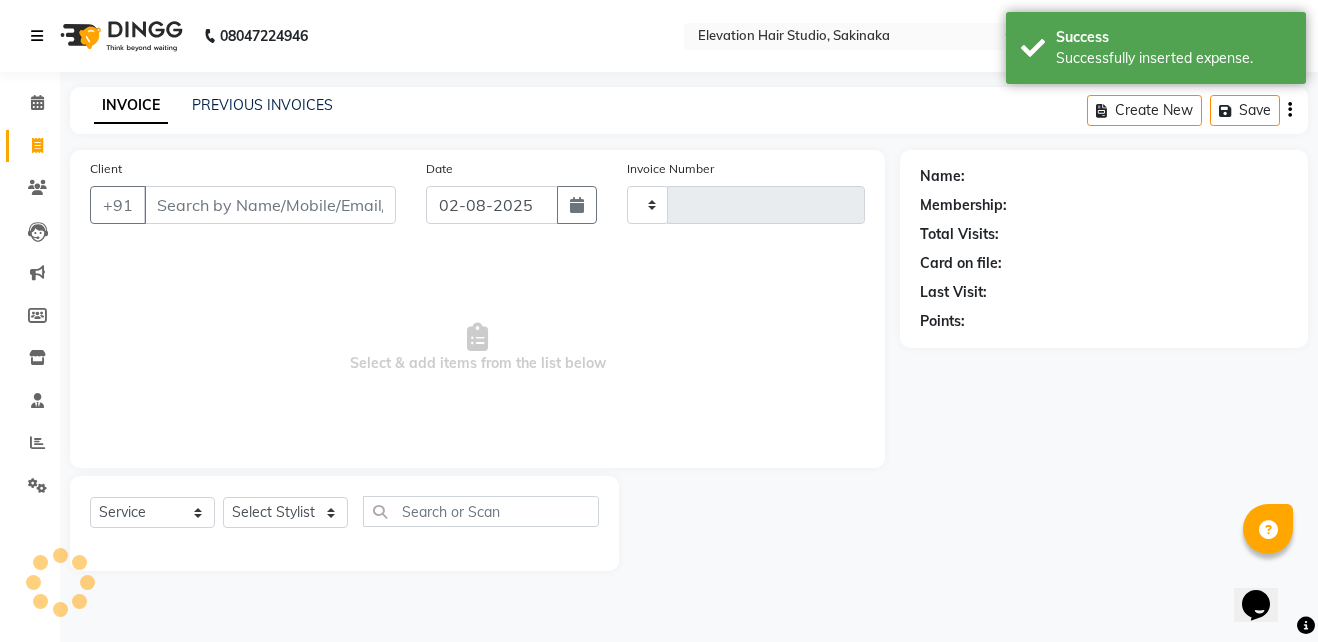 type on "1293" 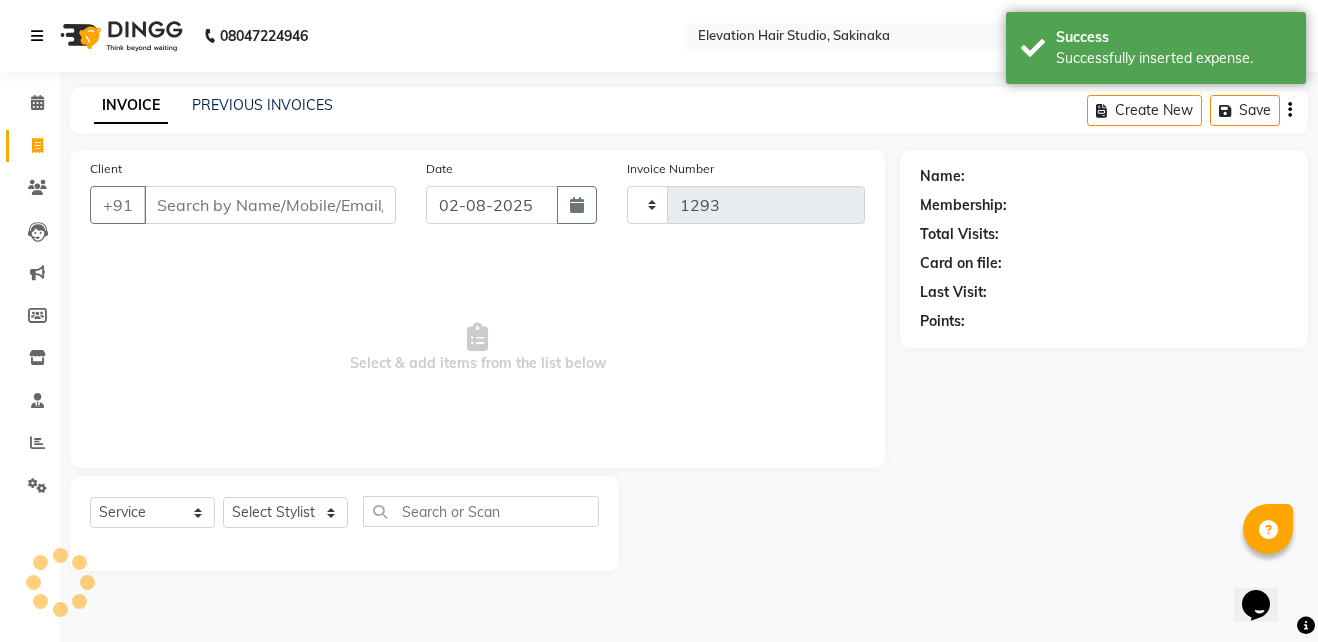 select on "4949" 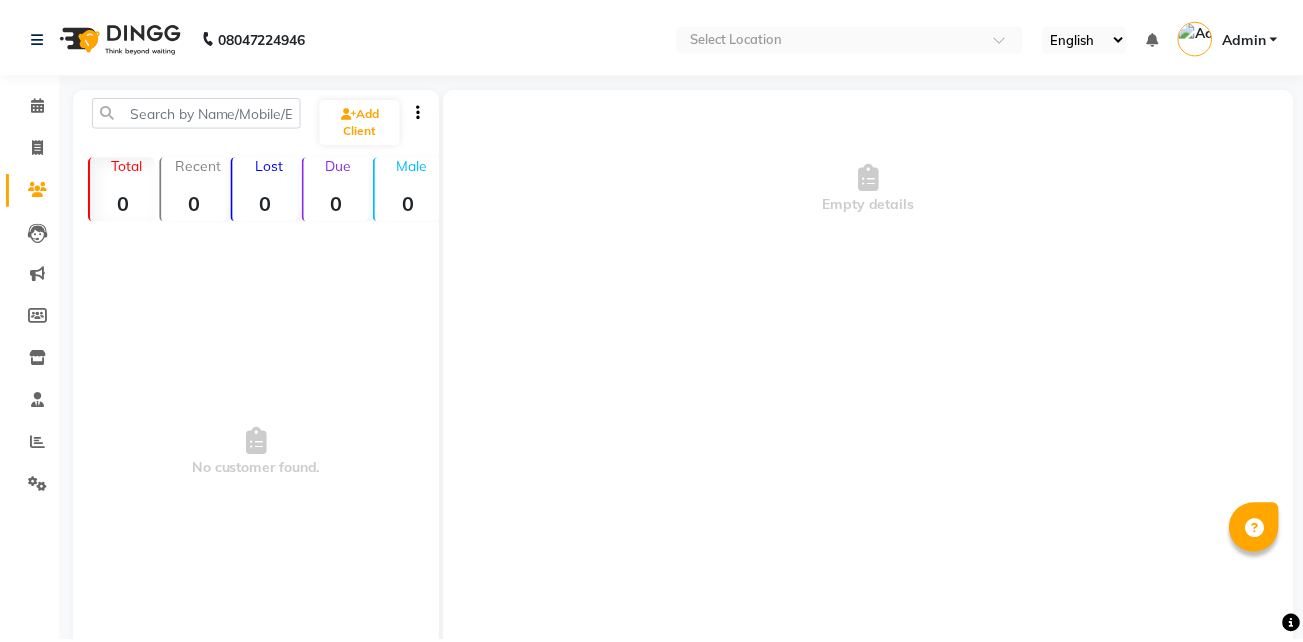 scroll, scrollTop: 0, scrollLeft: 0, axis: both 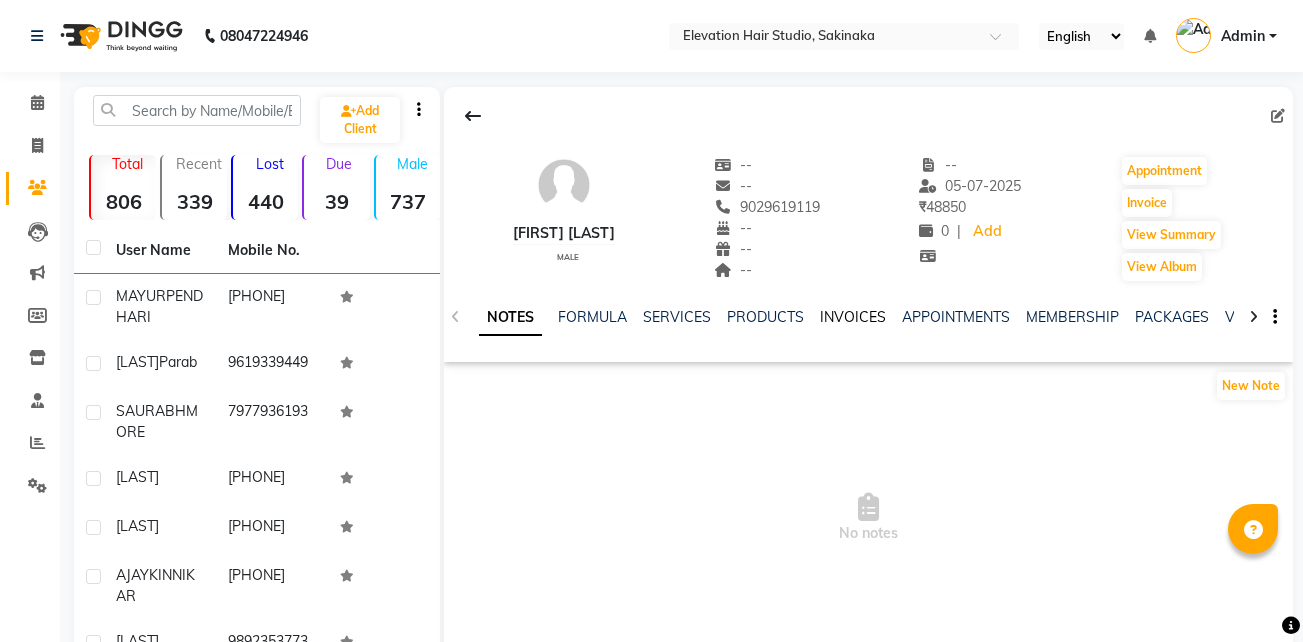 click on "INVOICES" 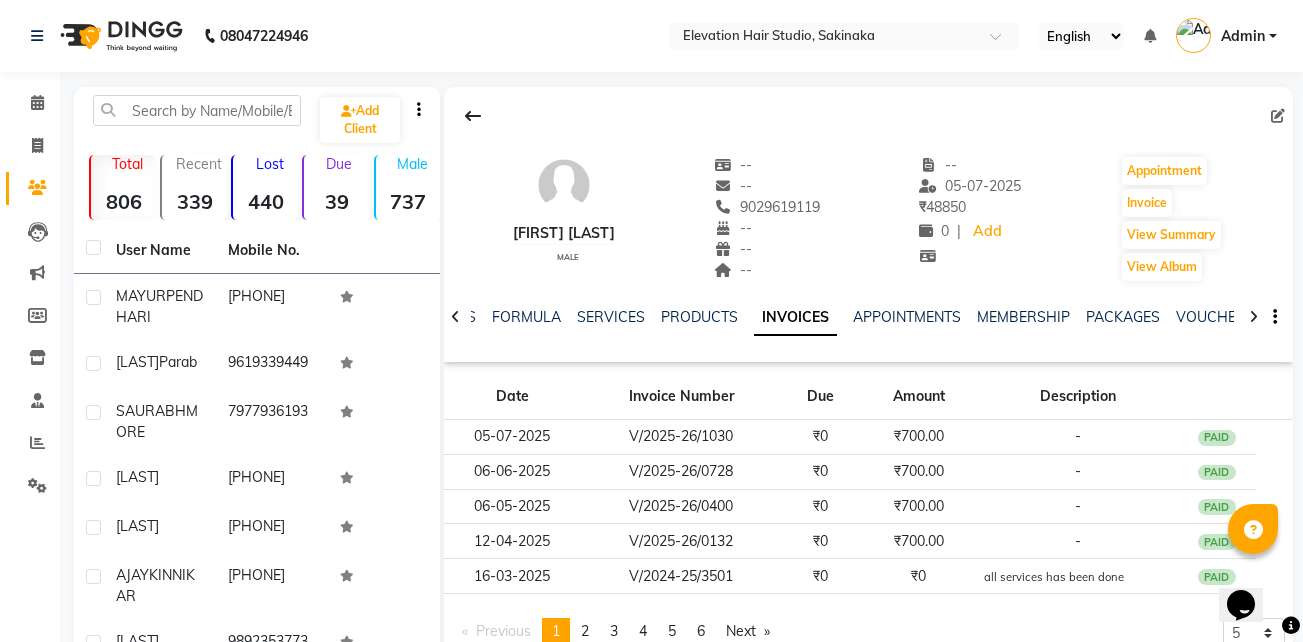 scroll, scrollTop: 0, scrollLeft: 0, axis: both 